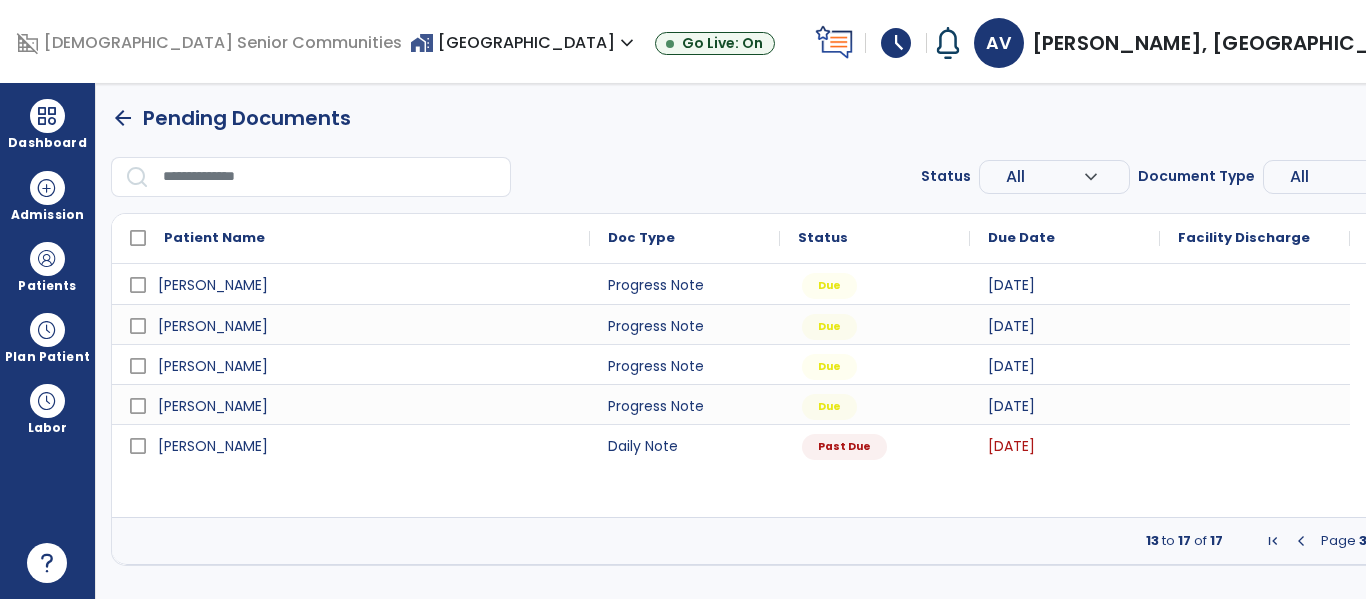 scroll, scrollTop: 0, scrollLeft: 0, axis: both 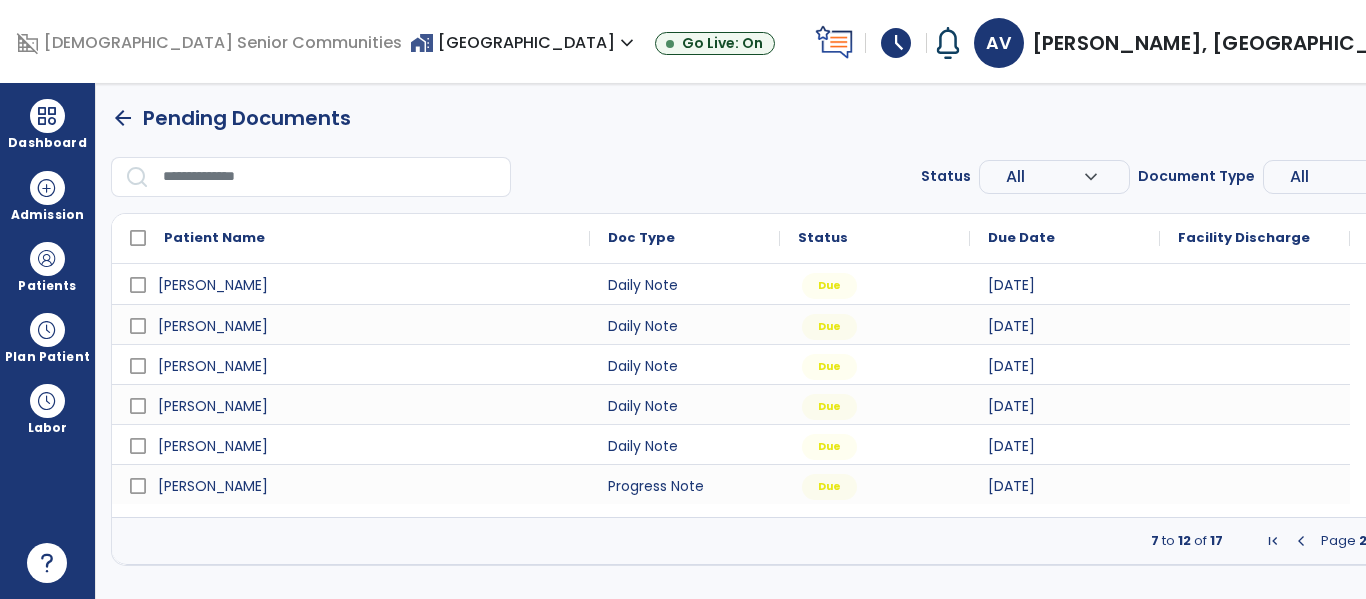 click at bounding box center (1414, 541) 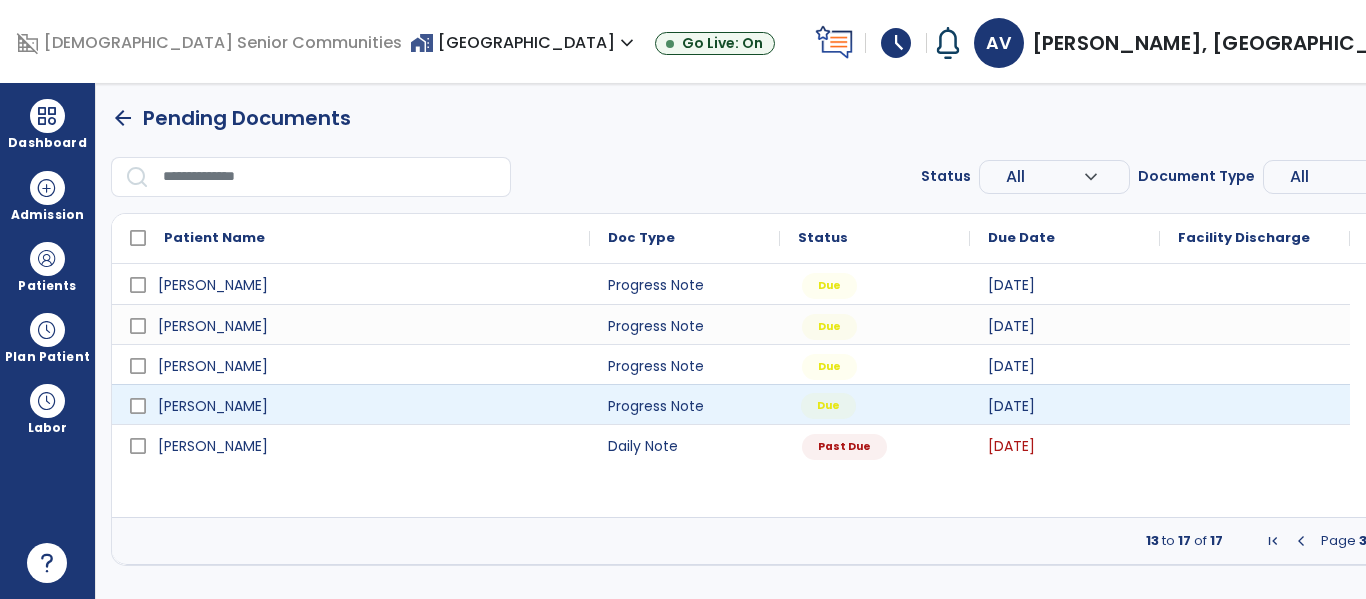 click on "Due" at bounding box center (875, 404) 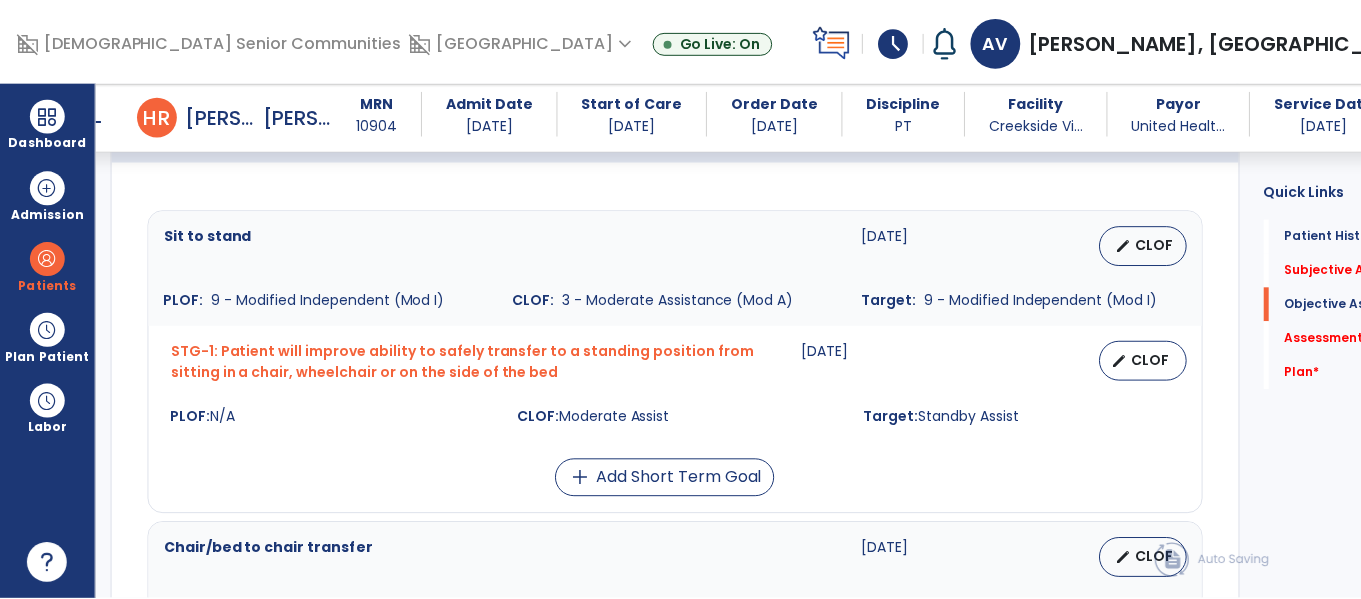 scroll, scrollTop: 796, scrollLeft: 0, axis: vertical 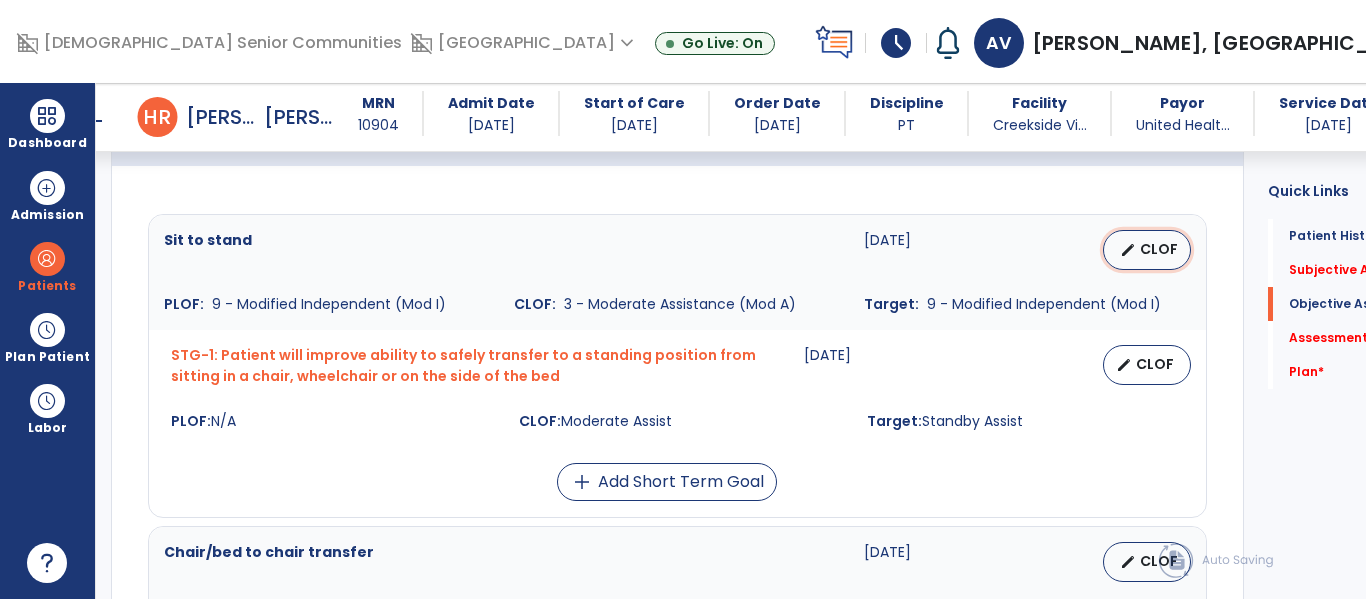 click on "CLOF" at bounding box center [1159, 249] 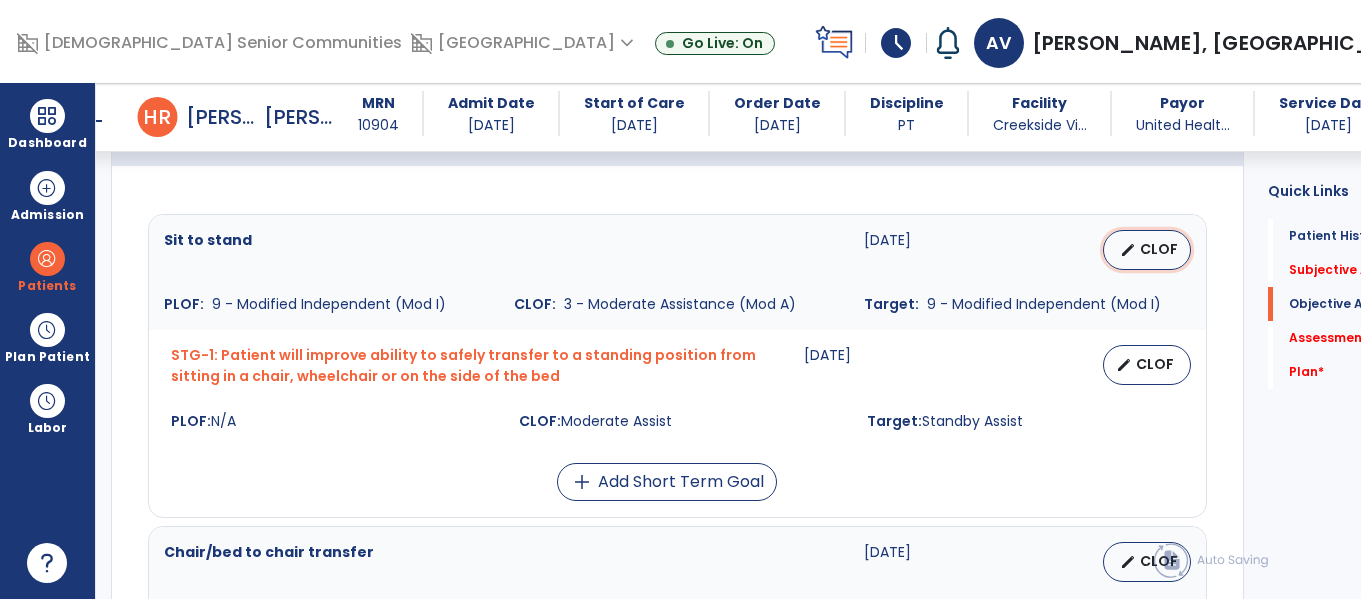 select on "**********" 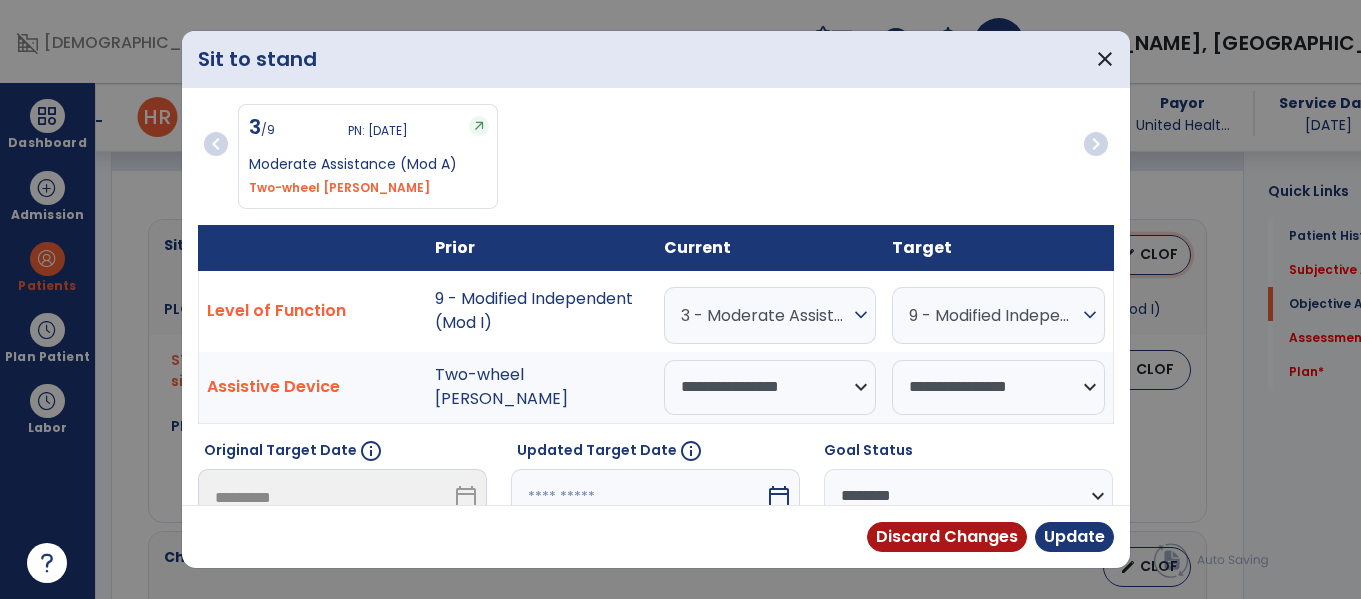 scroll, scrollTop: 796, scrollLeft: 0, axis: vertical 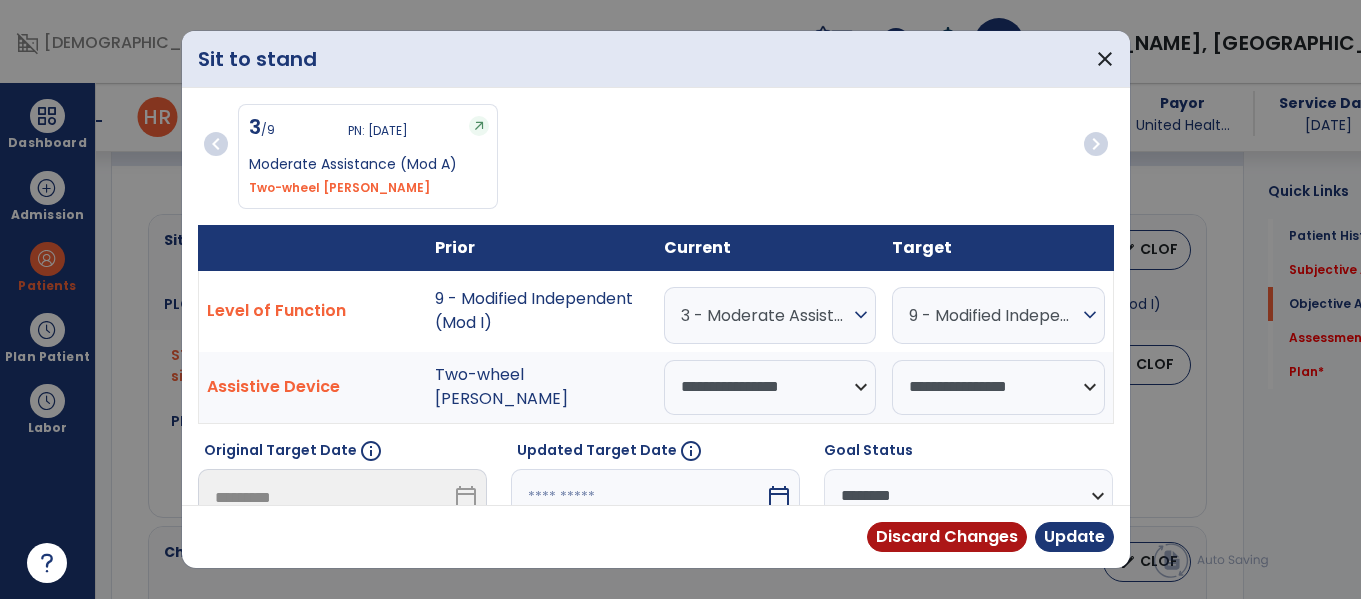 click on "3 - Moderate Assistance (Mod A)" at bounding box center (765, 315) 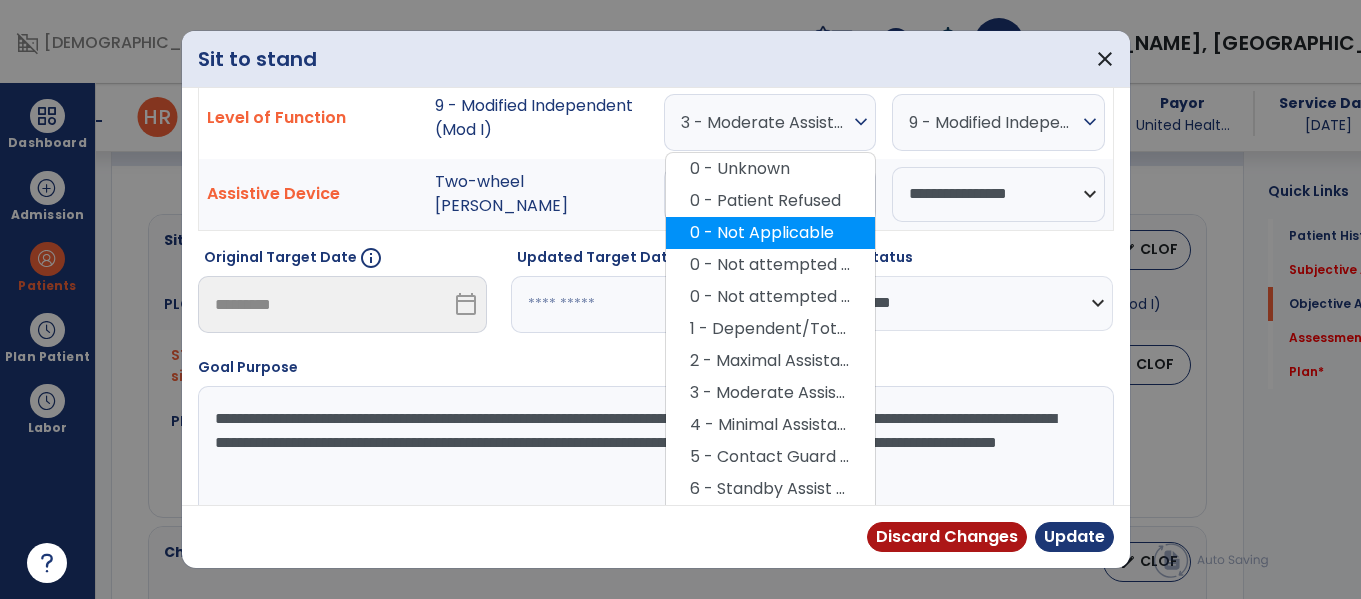 scroll, scrollTop: 213, scrollLeft: 0, axis: vertical 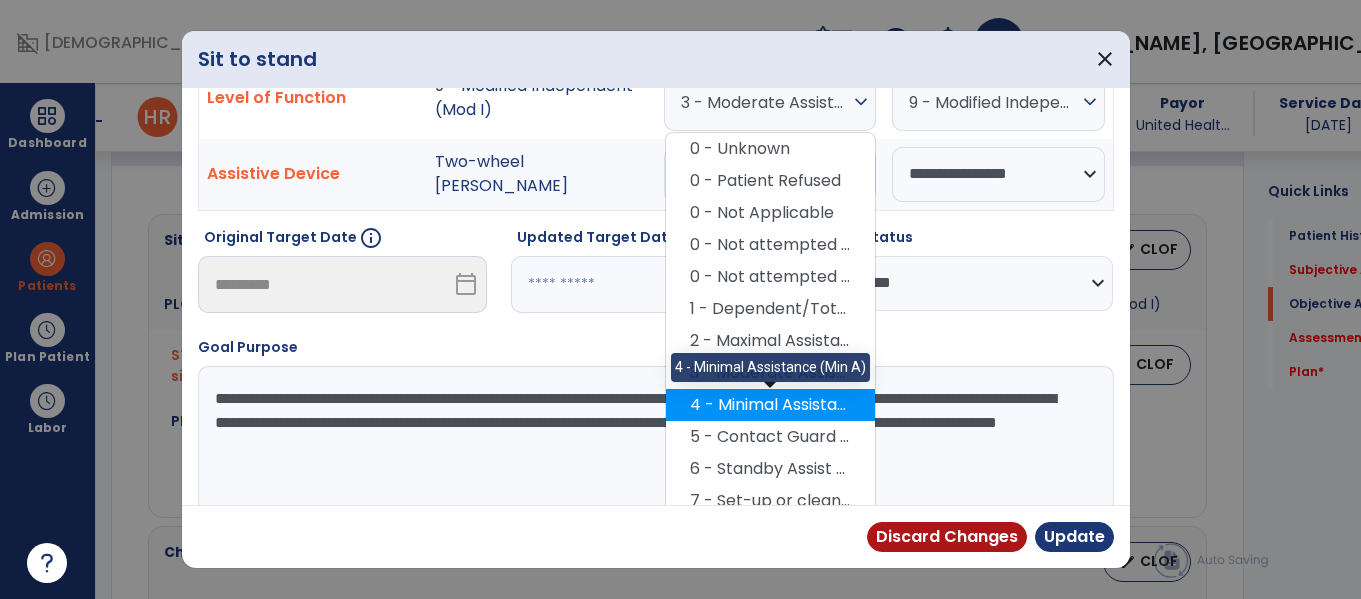 click on "4 - Minimal Assistance (Min A)" at bounding box center [770, 405] 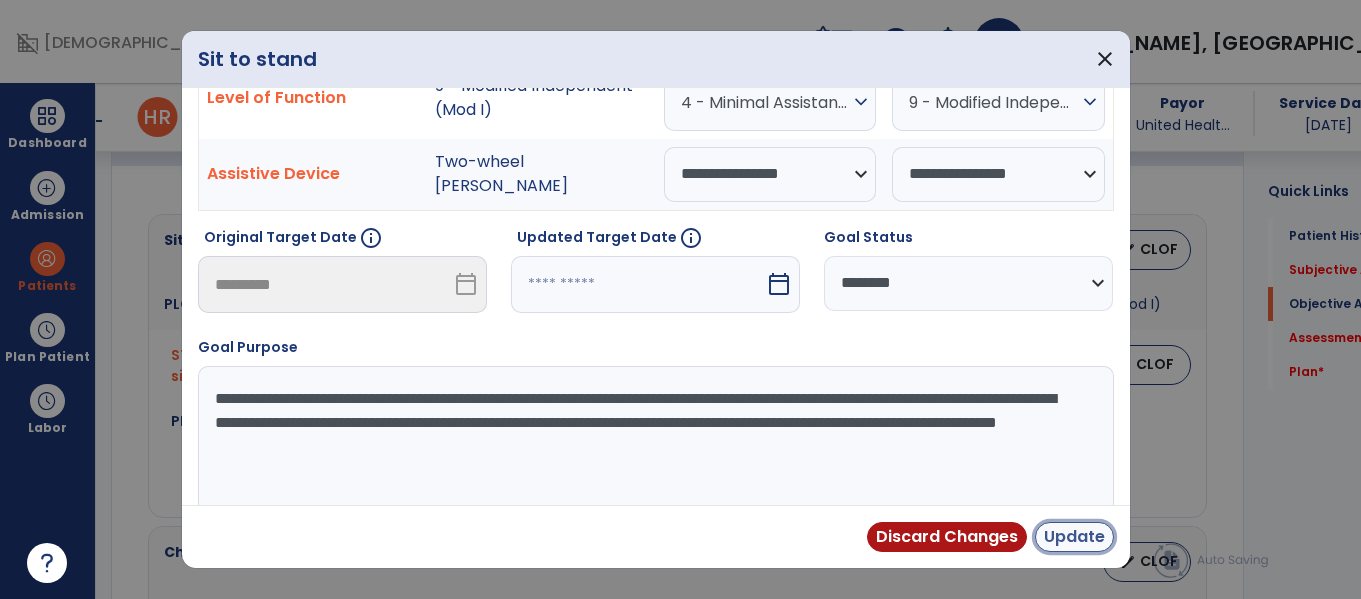 click on "Update" at bounding box center (1074, 537) 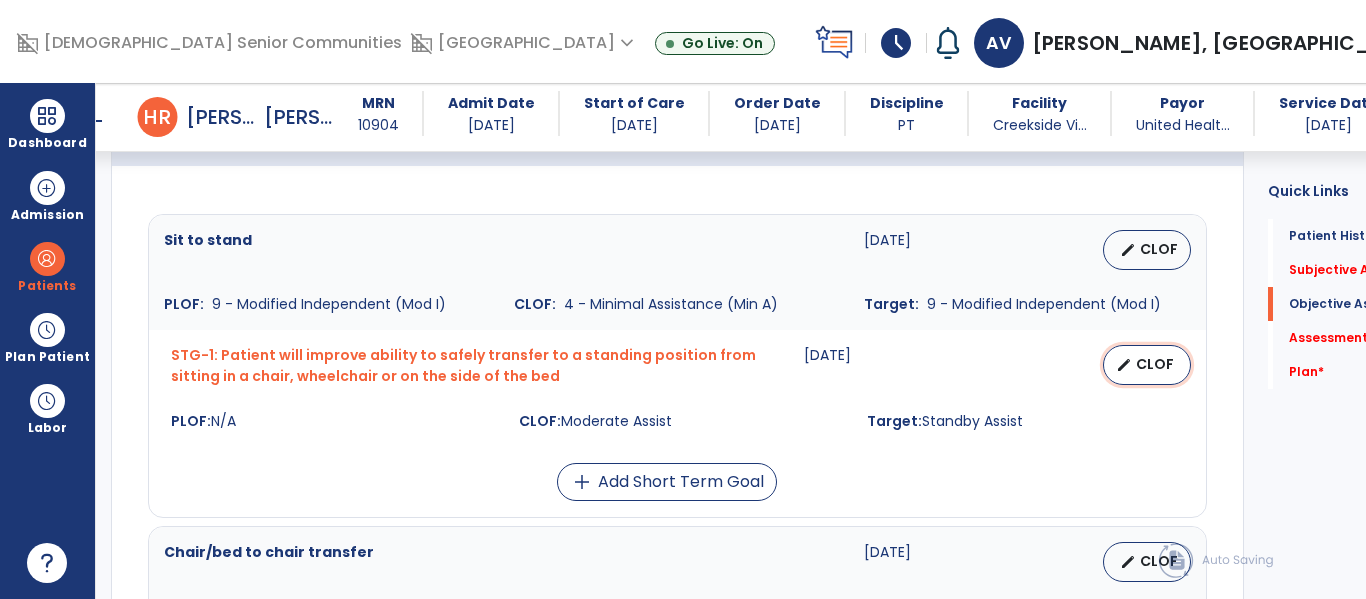 click on "CLOF" at bounding box center [1155, 364] 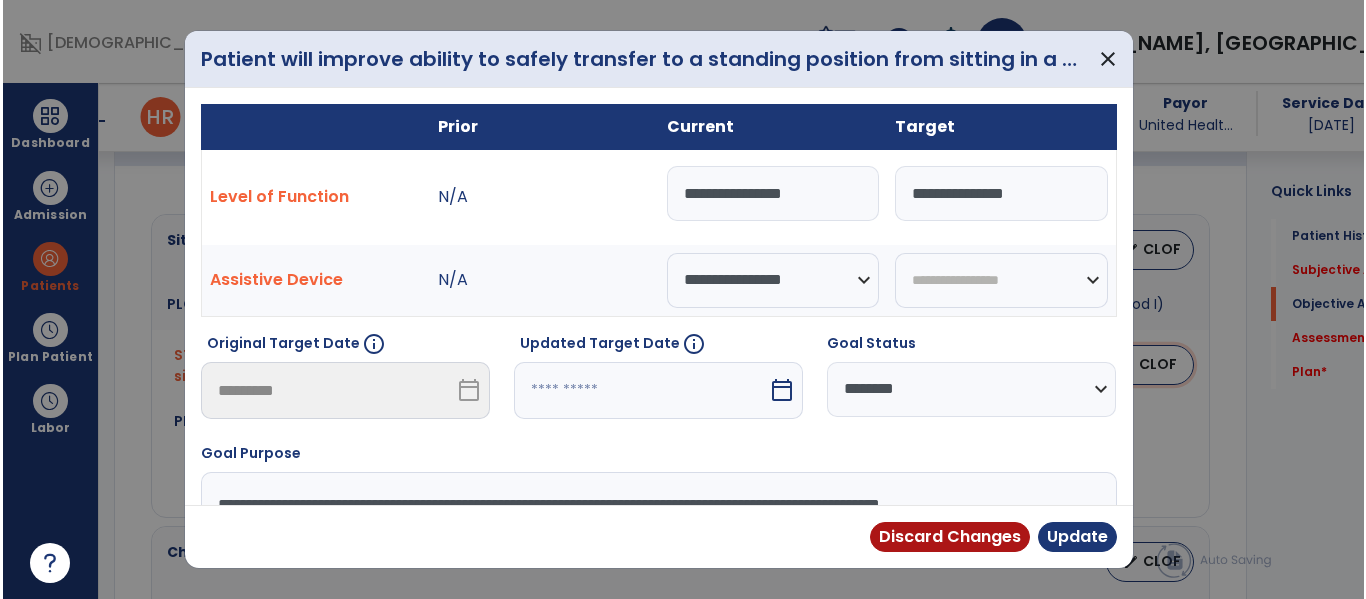 scroll, scrollTop: 796, scrollLeft: 0, axis: vertical 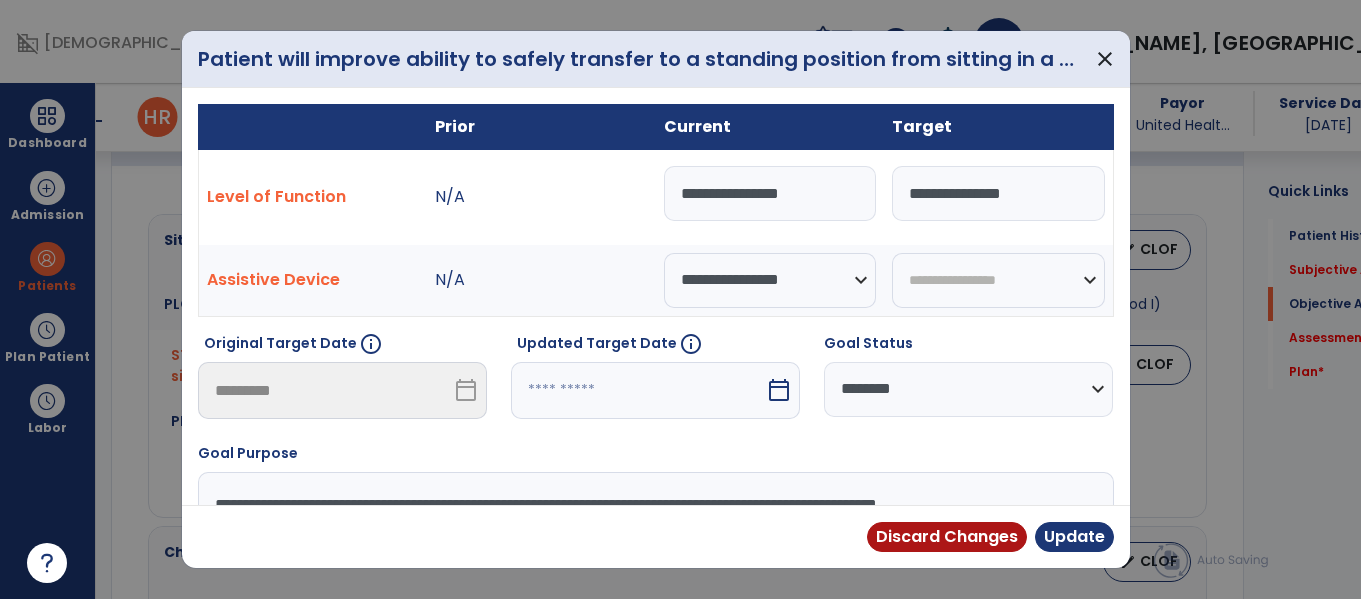 drag, startPoint x: 821, startPoint y: 205, endPoint x: 512, endPoint y: 238, distance: 310.75714 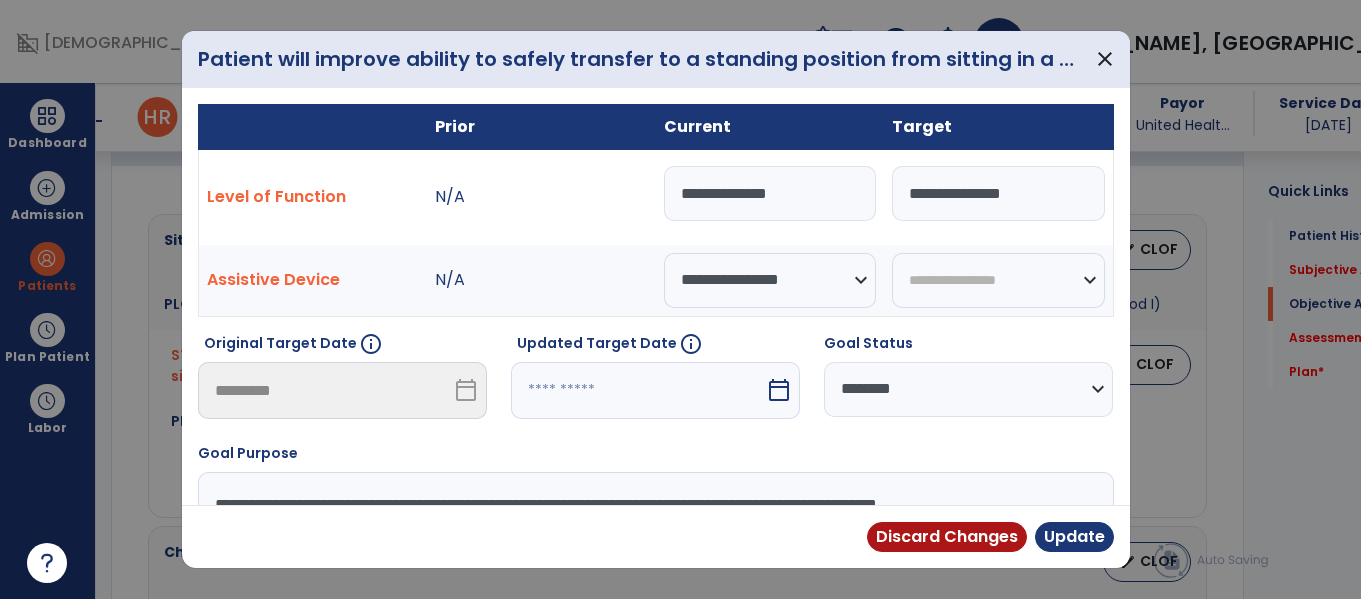 type on "**********" 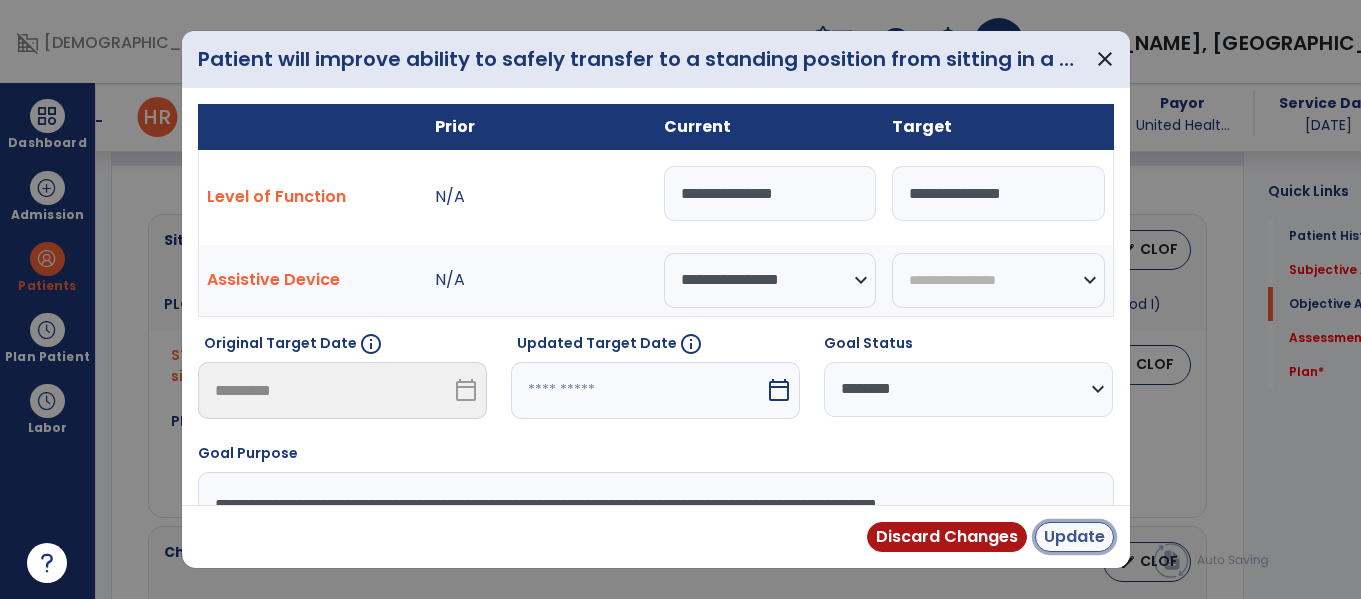 click on "Update" at bounding box center (1074, 537) 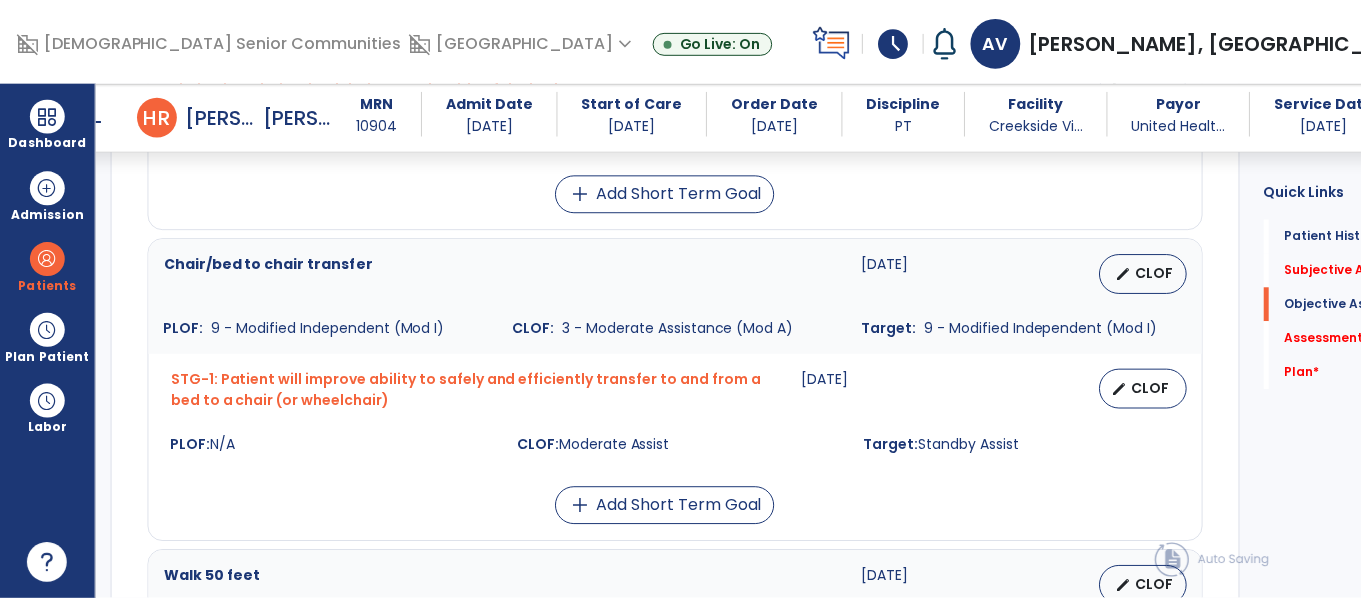 scroll, scrollTop: 1085, scrollLeft: 0, axis: vertical 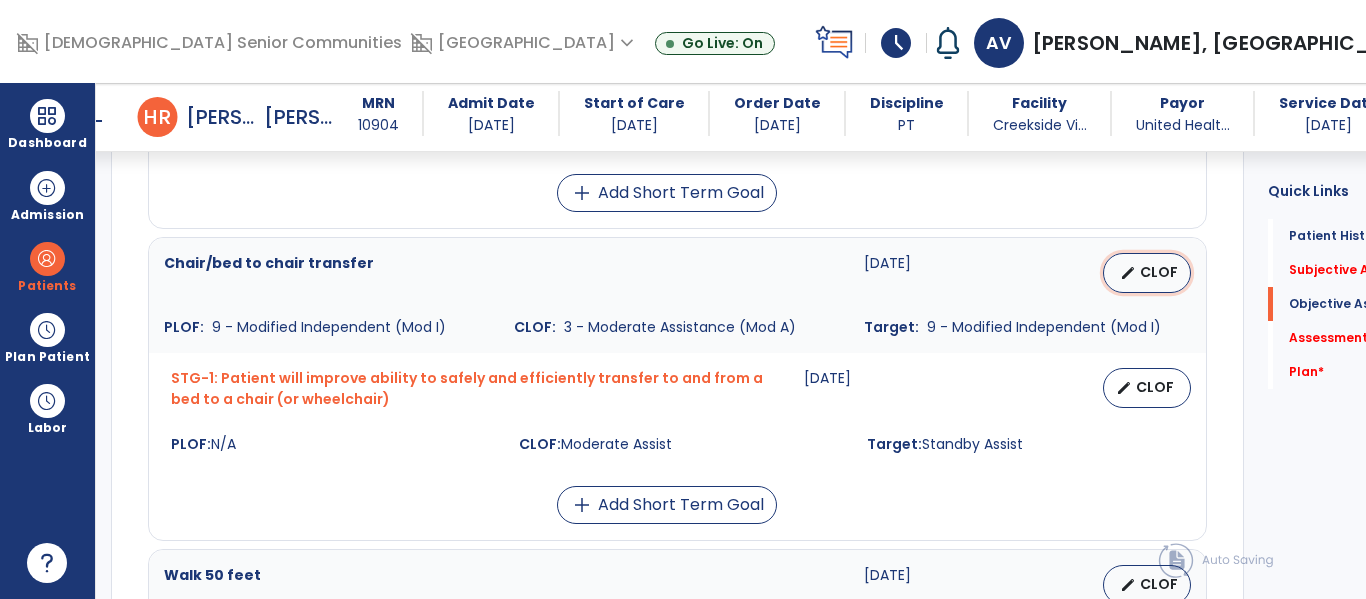 click on "edit   CLOF" at bounding box center (1147, 273) 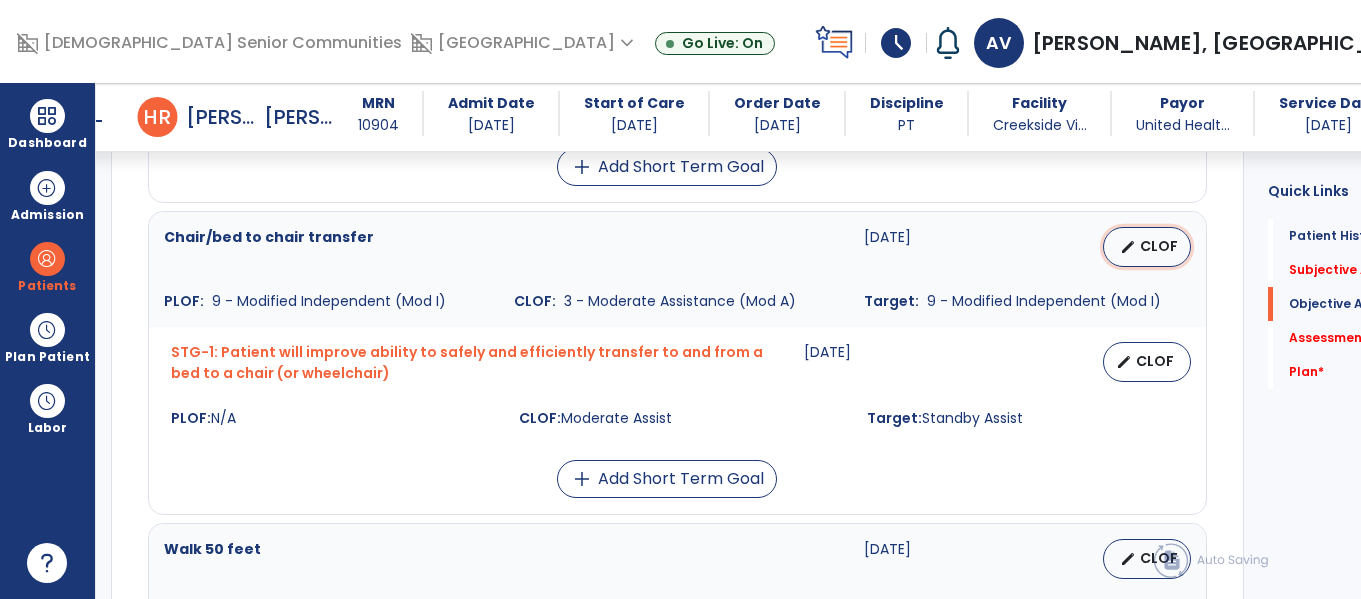 select on "**********" 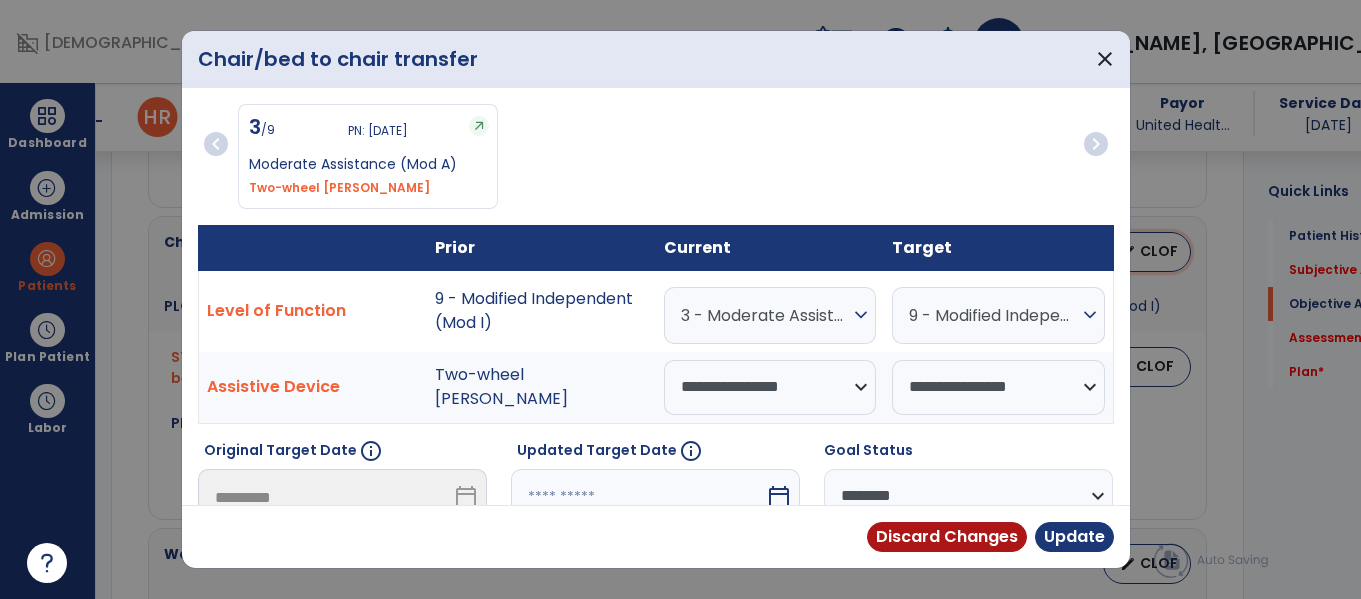 scroll, scrollTop: 1106, scrollLeft: 0, axis: vertical 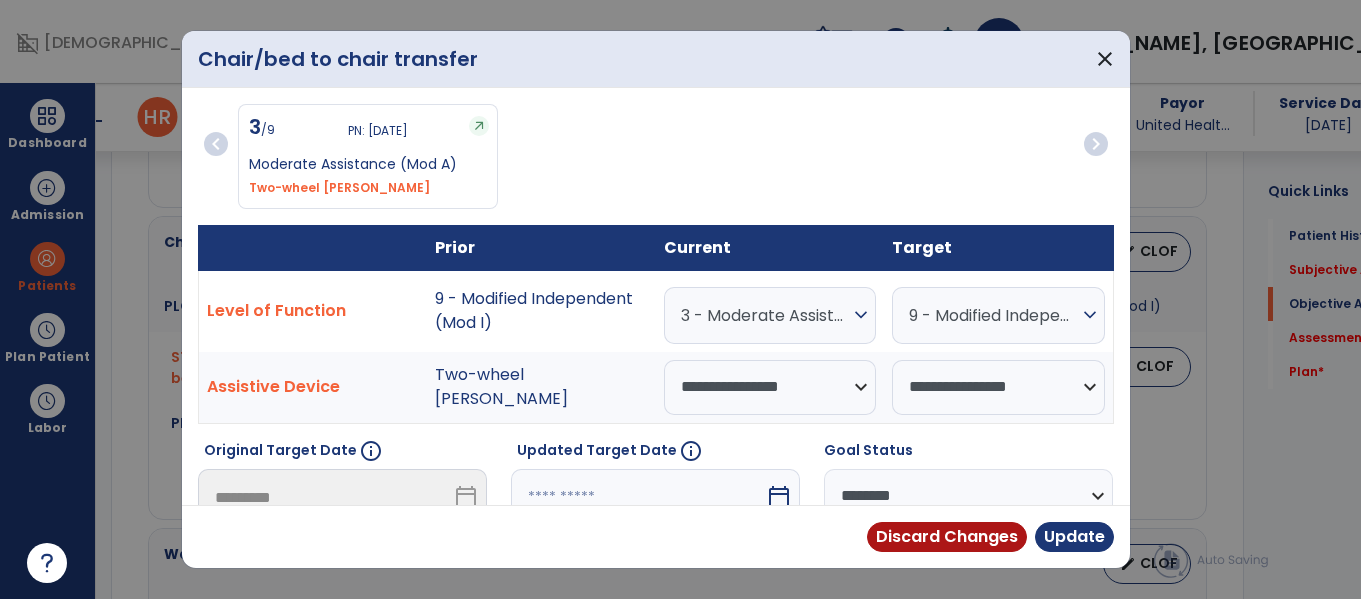 click on "3 - Moderate Assistance (Mod A)" at bounding box center (765, 315) 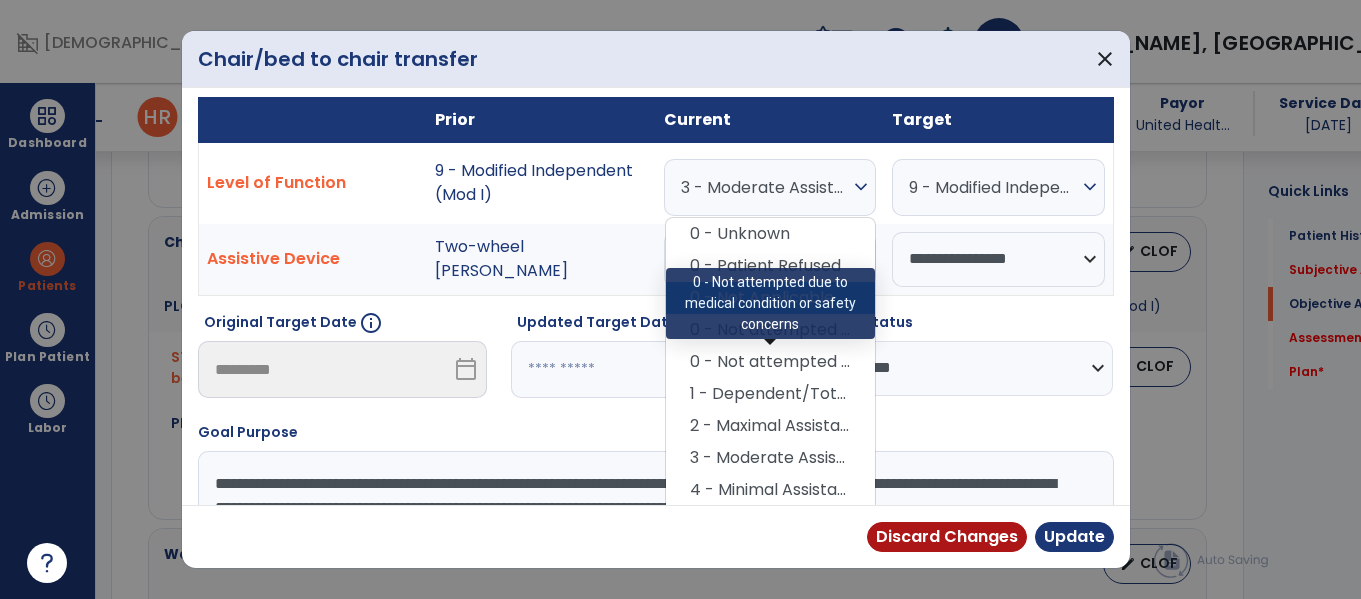 scroll, scrollTop: 133, scrollLeft: 0, axis: vertical 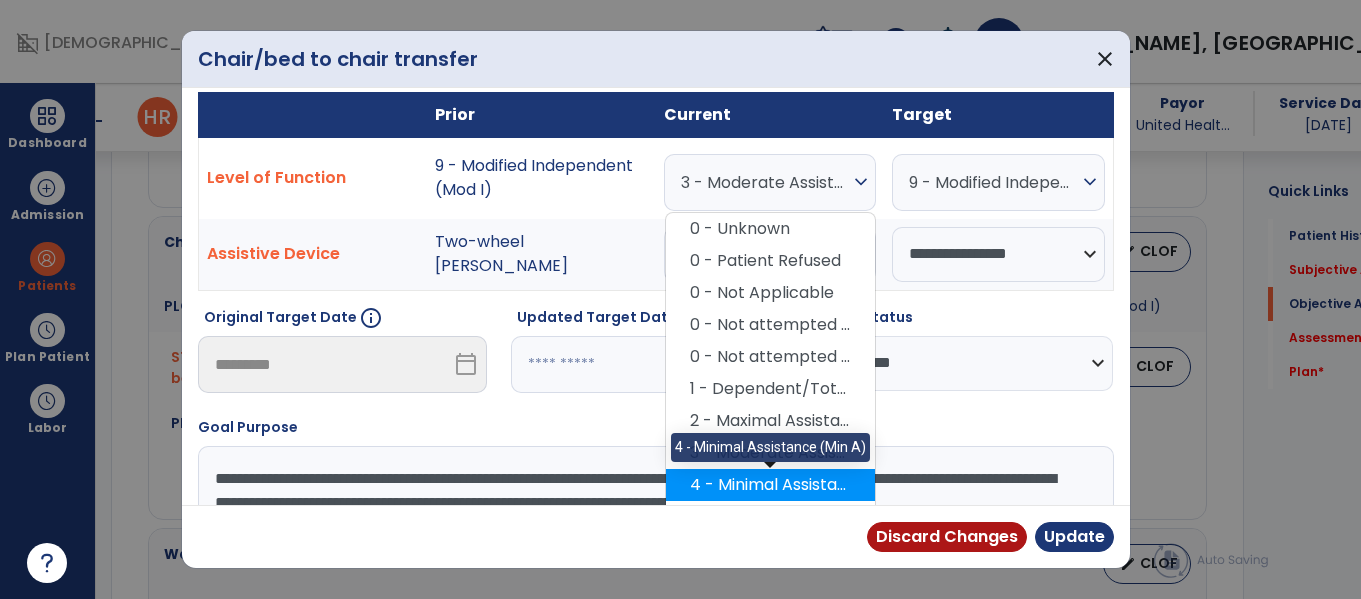 click on "4 - Minimal Assistance (Min A)" at bounding box center [770, 485] 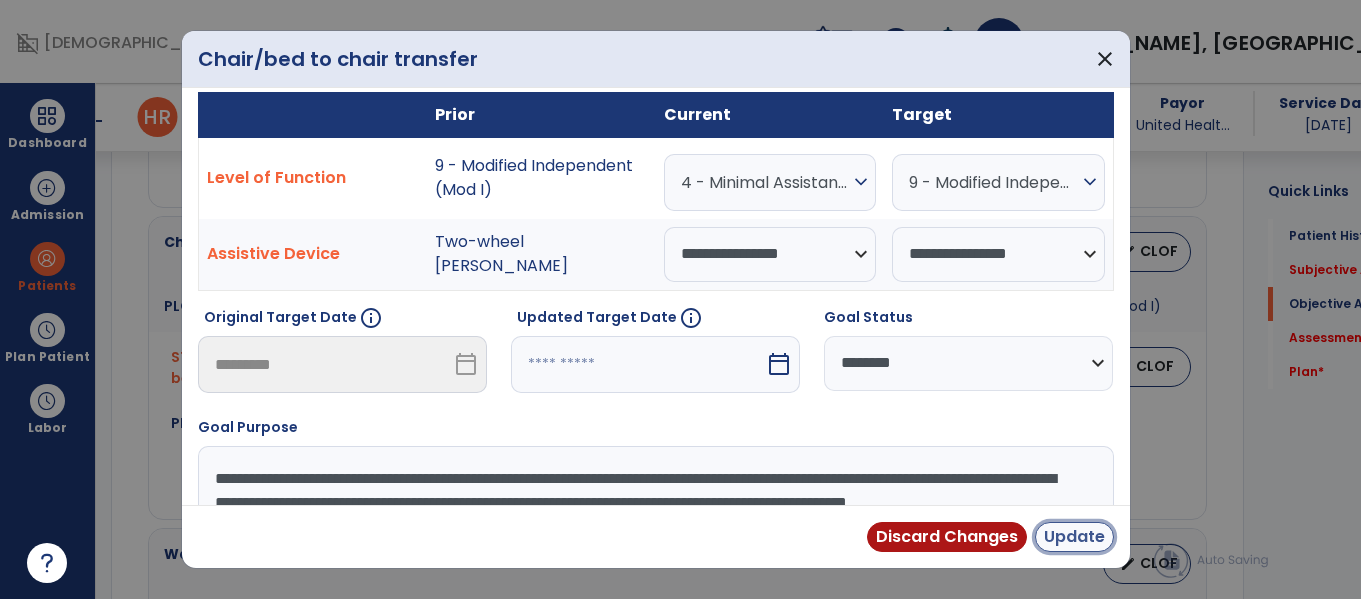 click on "Update" at bounding box center (1074, 537) 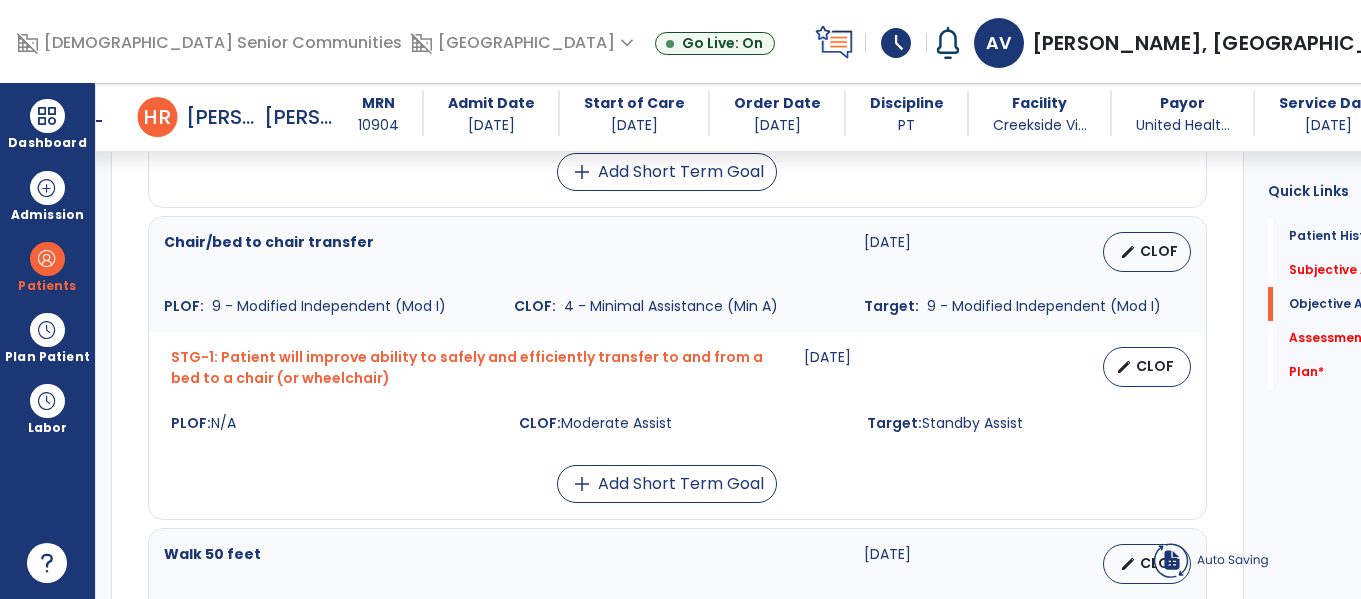 scroll, scrollTop: 1085, scrollLeft: 0, axis: vertical 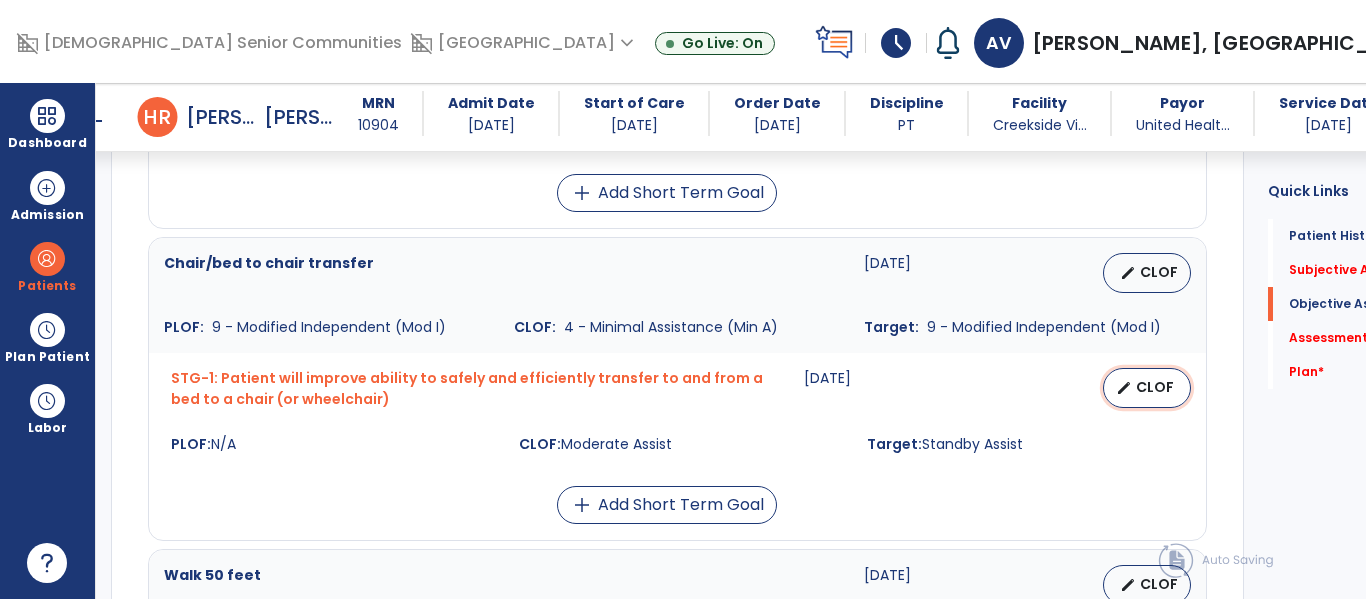 click on "CLOF" at bounding box center [1155, 387] 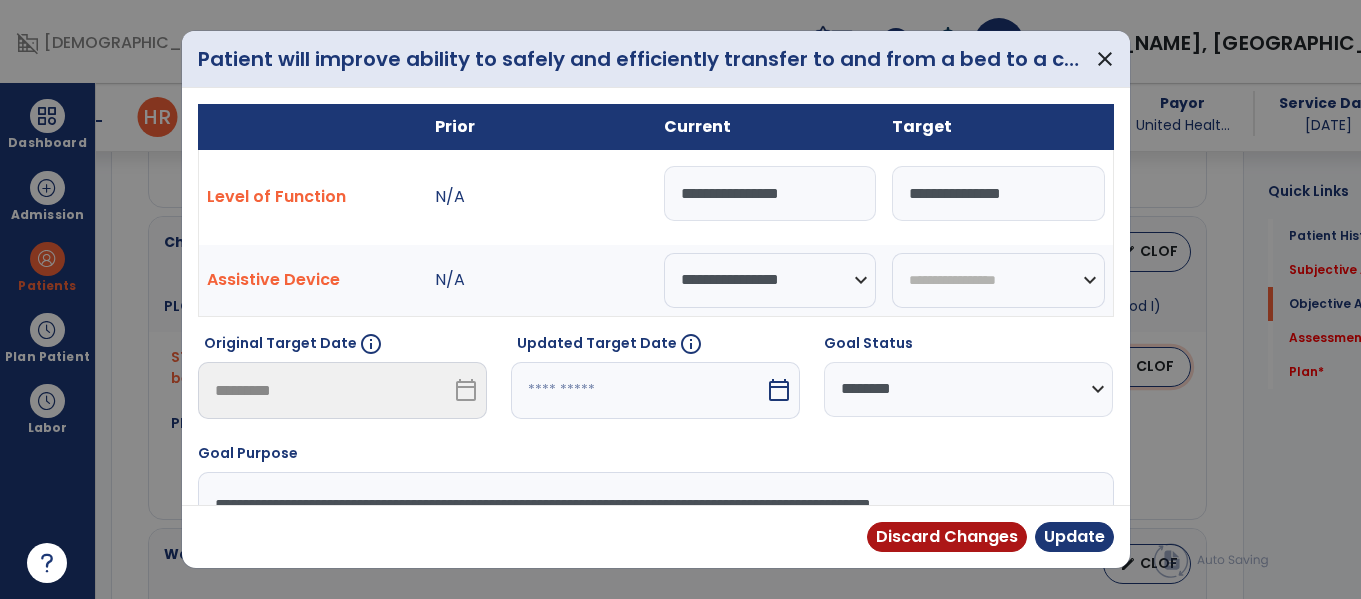 scroll, scrollTop: 1106, scrollLeft: 0, axis: vertical 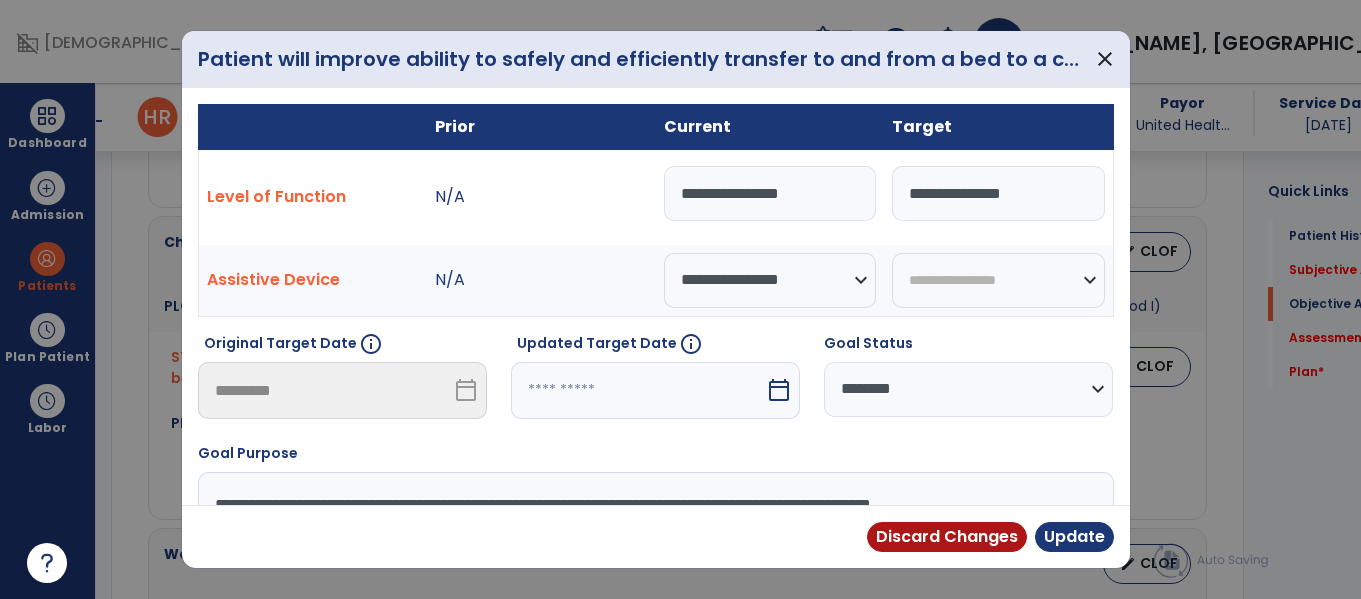 drag, startPoint x: 831, startPoint y: 197, endPoint x: 484, endPoint y: 191, distance: 347.05188 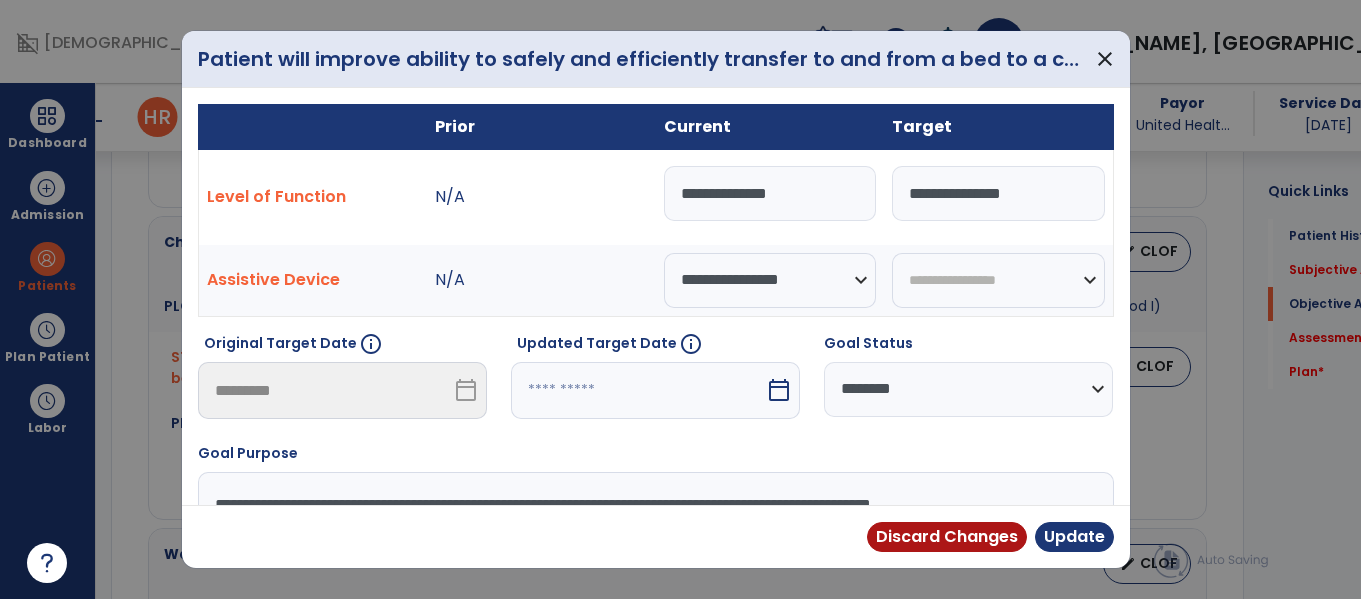 type on "**********" 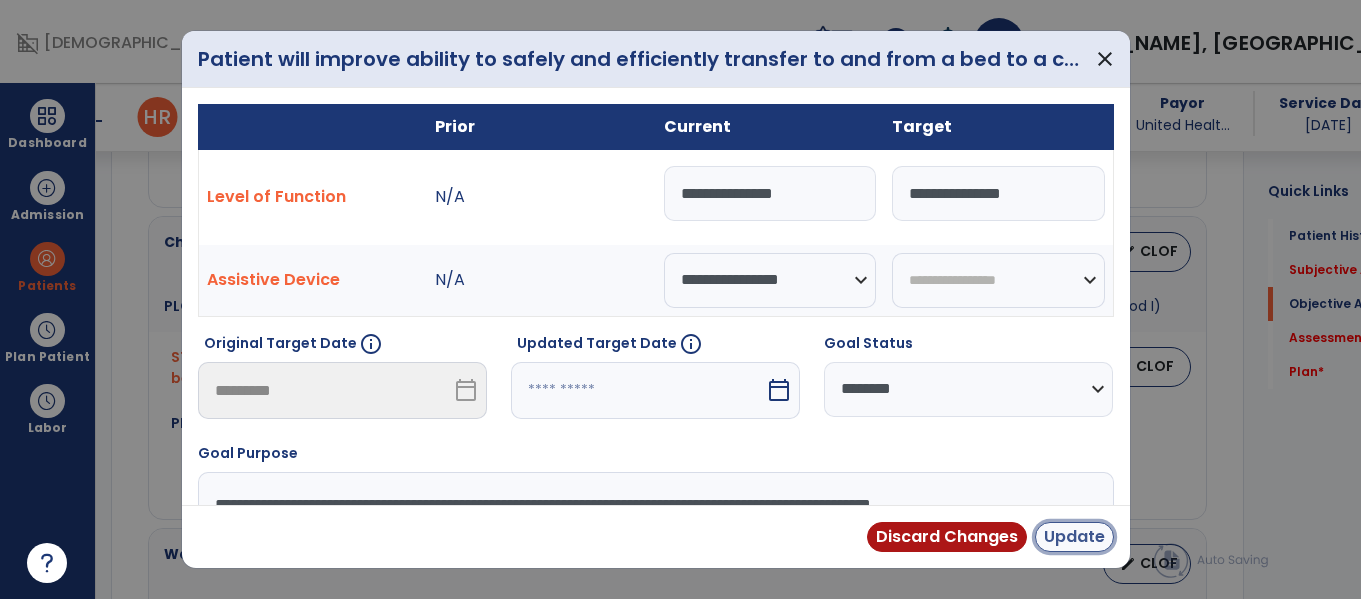 click on "Update" at bounding box center [1074, 537] 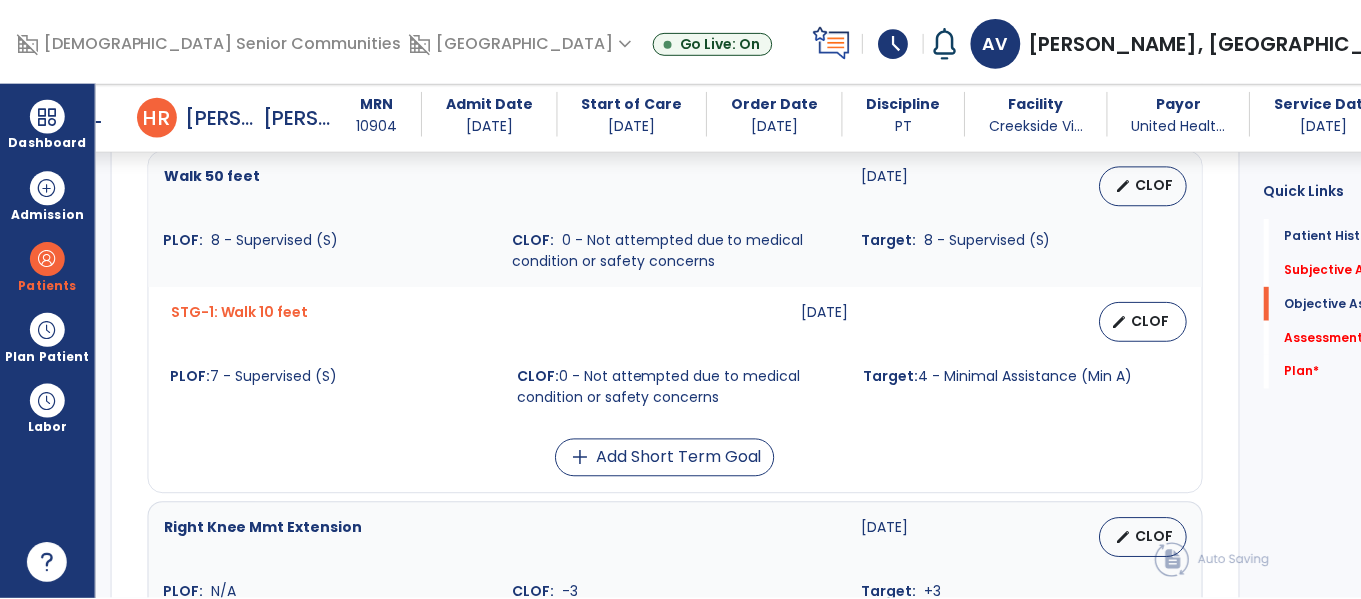 scroll, scrollTop: 1485, scrollLeft: 0, axis: vertical 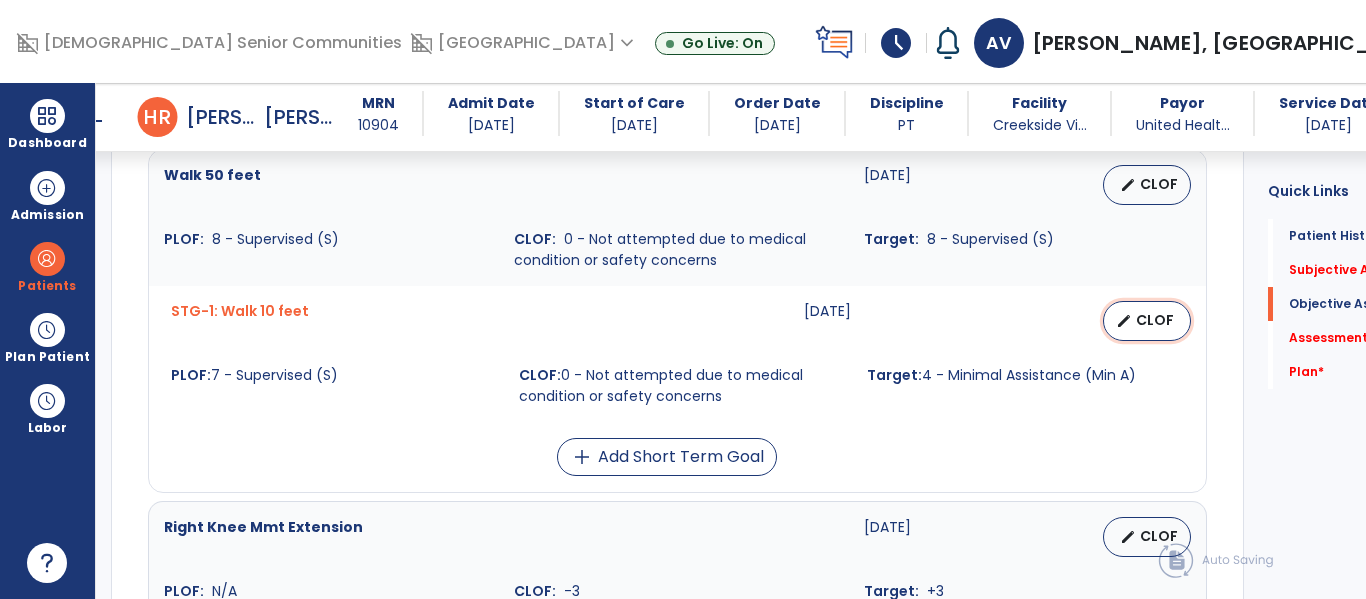 click on "CLOF" at bounding box center (1155, 320) 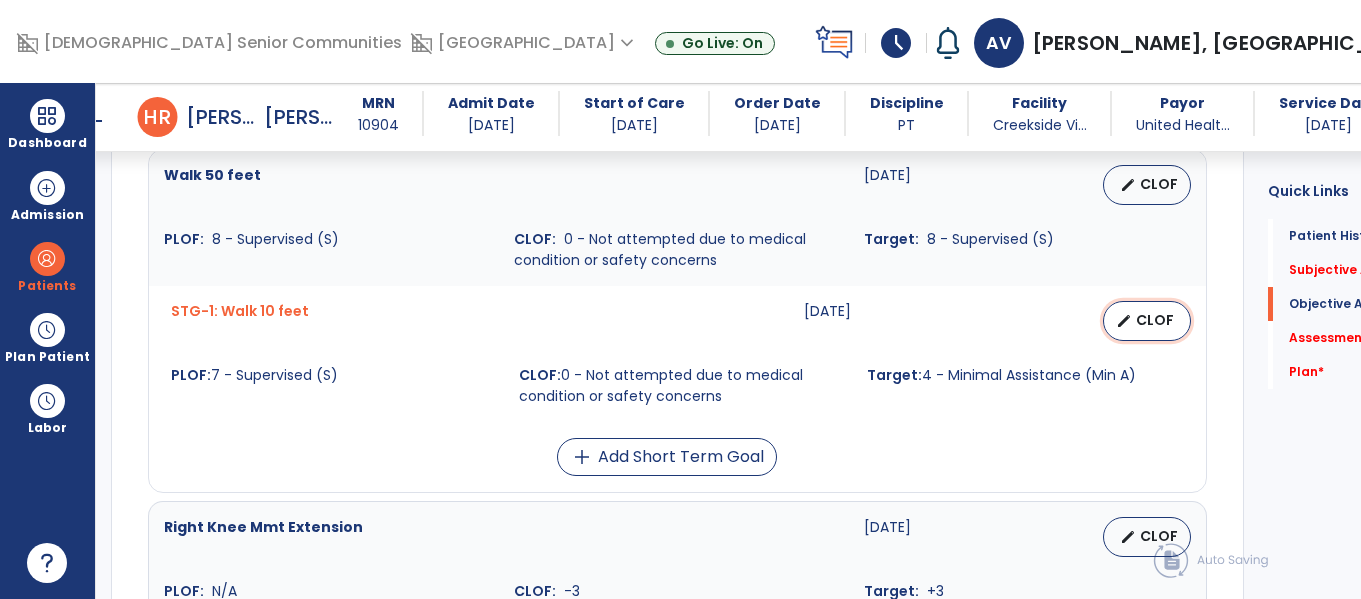select on "**********" 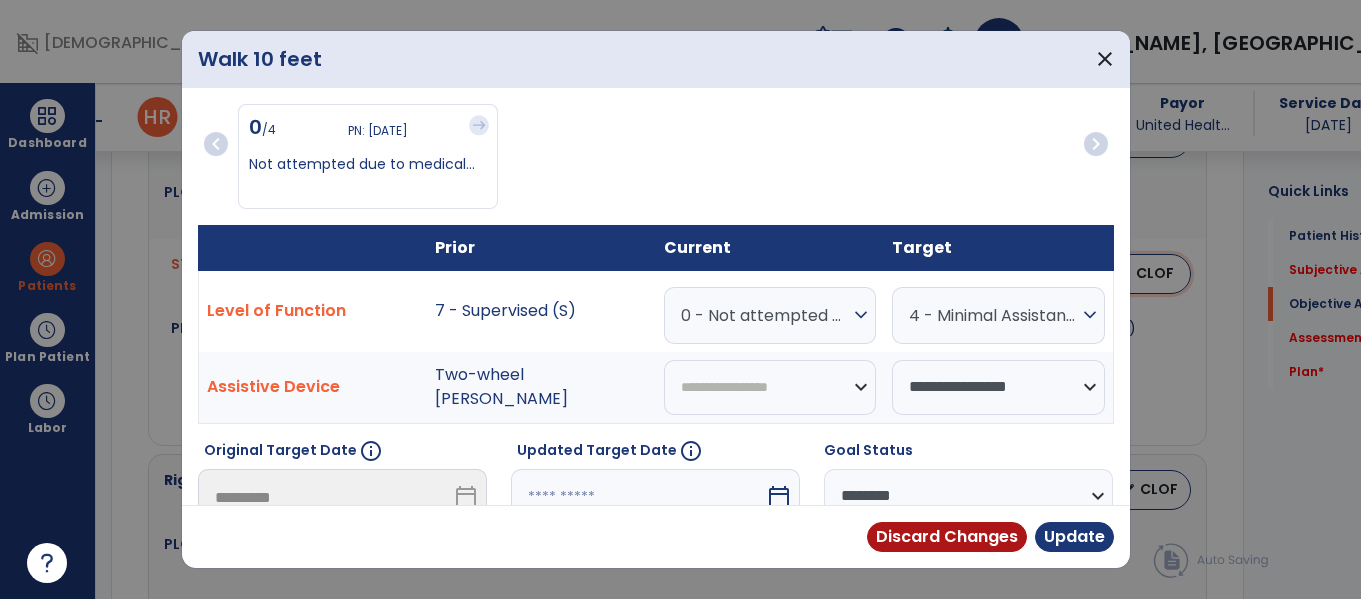 scroll, scrollTop: 1527, scrollLeft: 0, axis: vertical 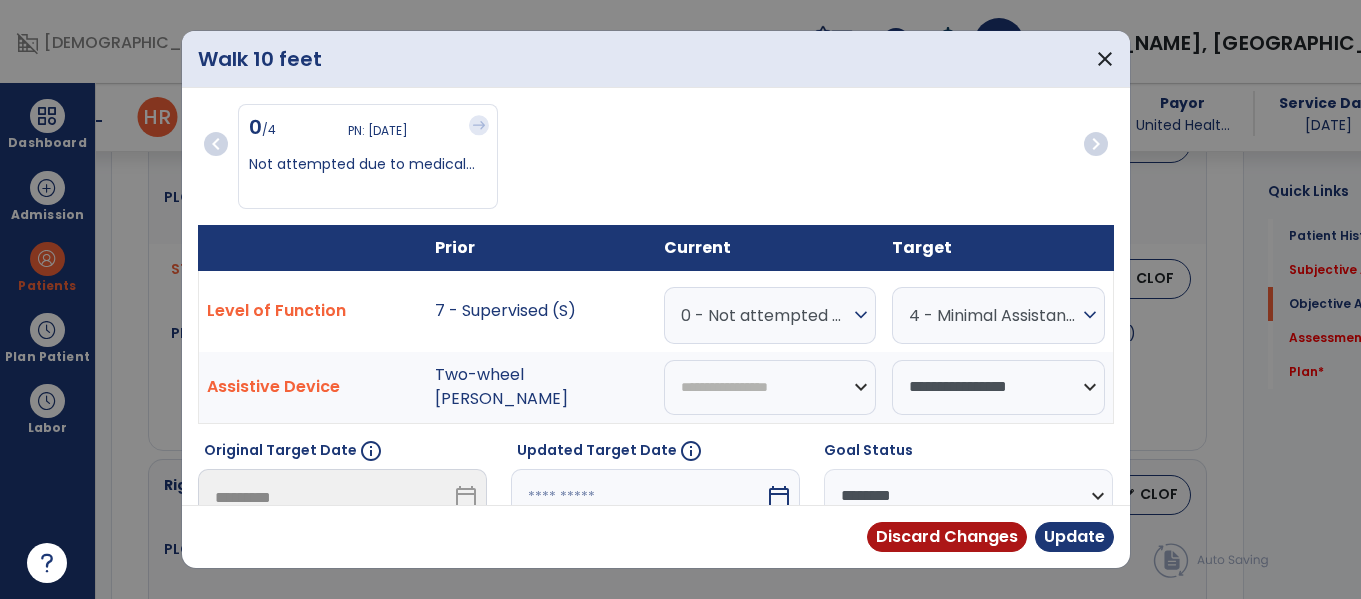 click on "0 - Not attempted due to medical condition or safety concerns" at bounding box center [765, 315] 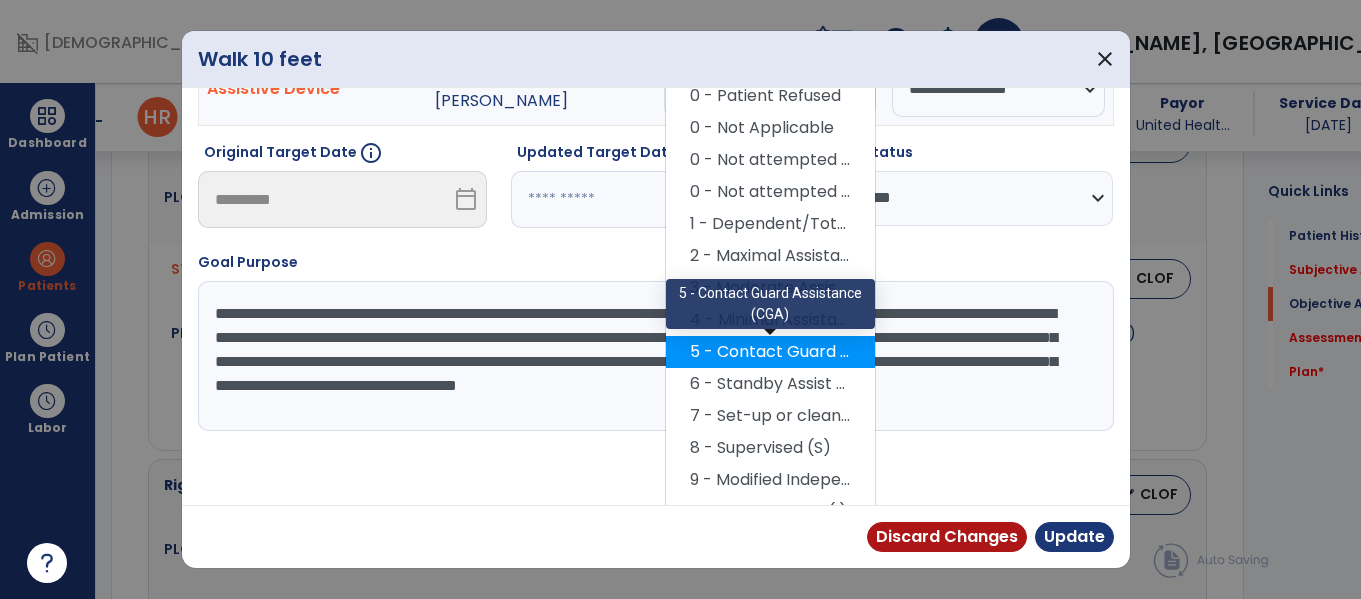 click on "5 - Contact Guard Assistance (CGA)" at bounding box center [770, 352] 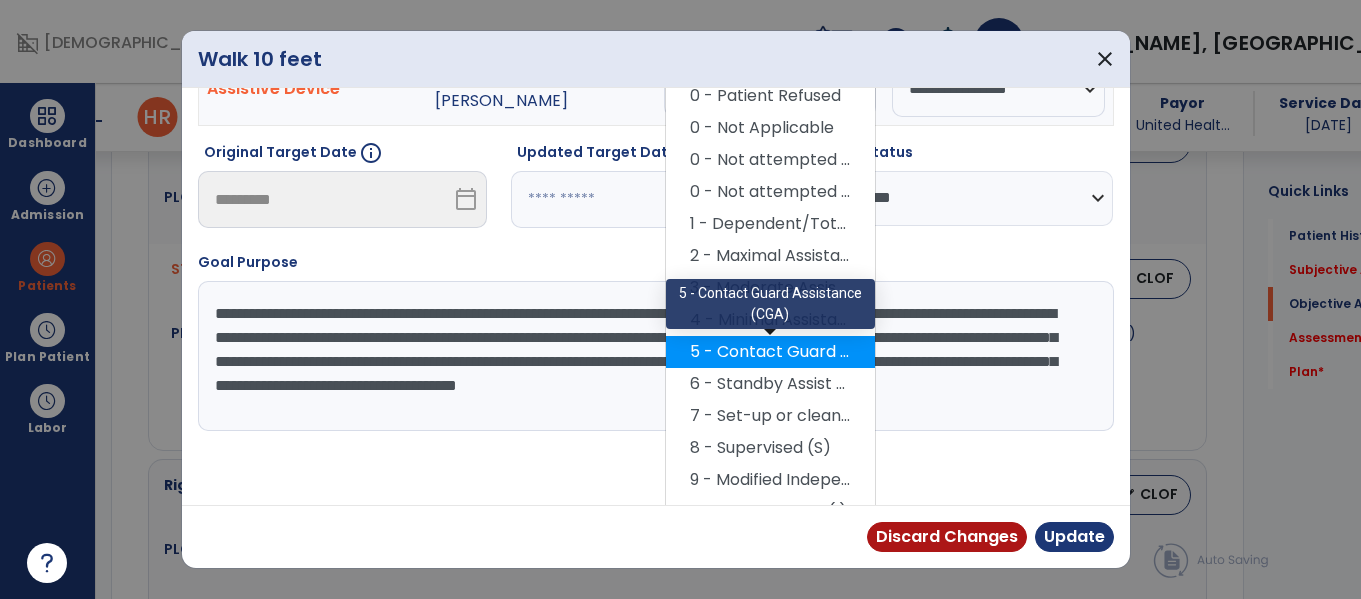 scroll, scrollTop: 240, scrollLeft: 0, axis: vertical 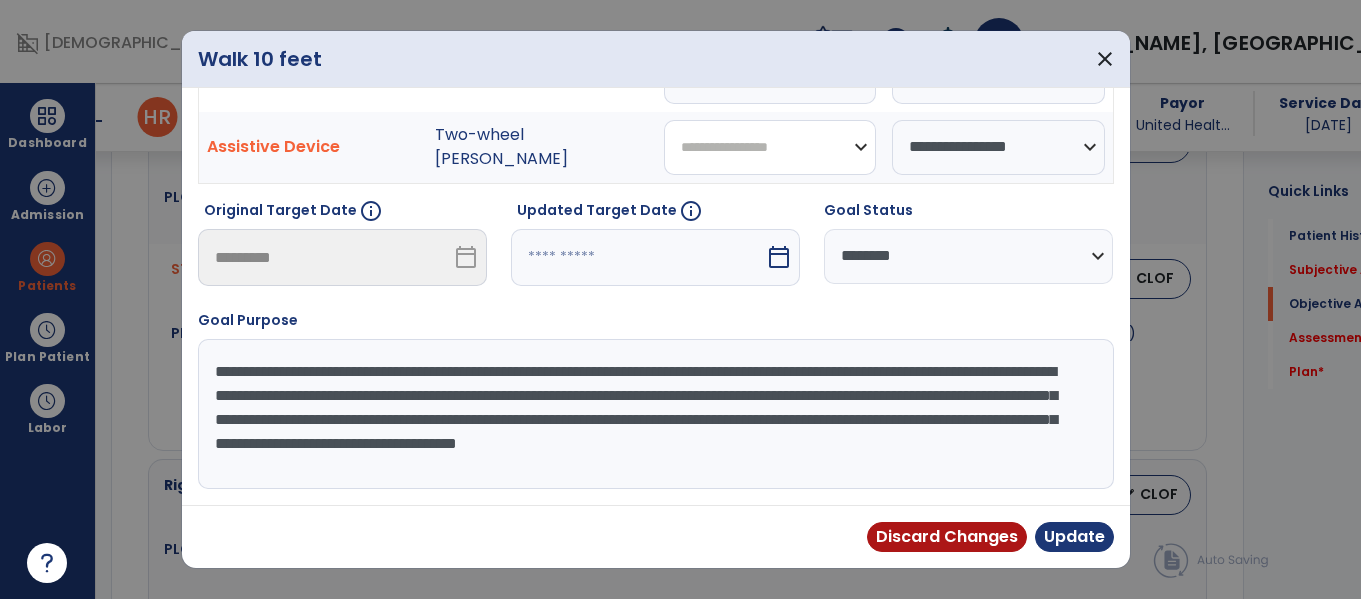 click on "**********" at bounding box center (770, 147) 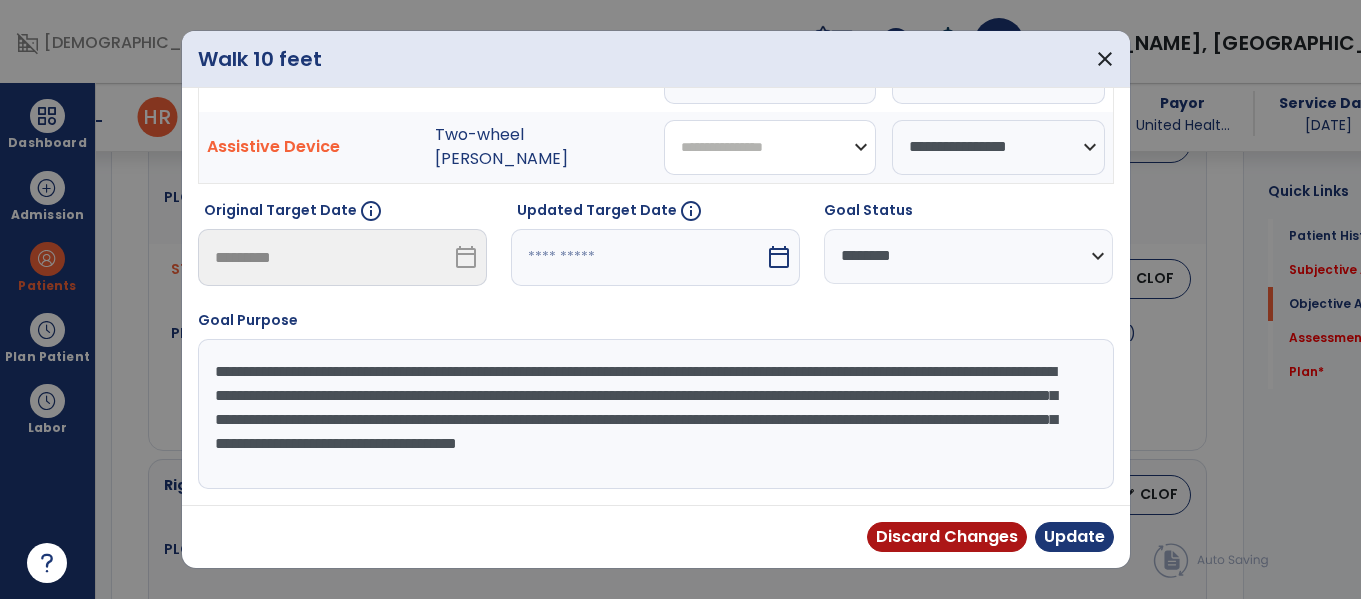 click on "**********" at bounding box center [770, 147] 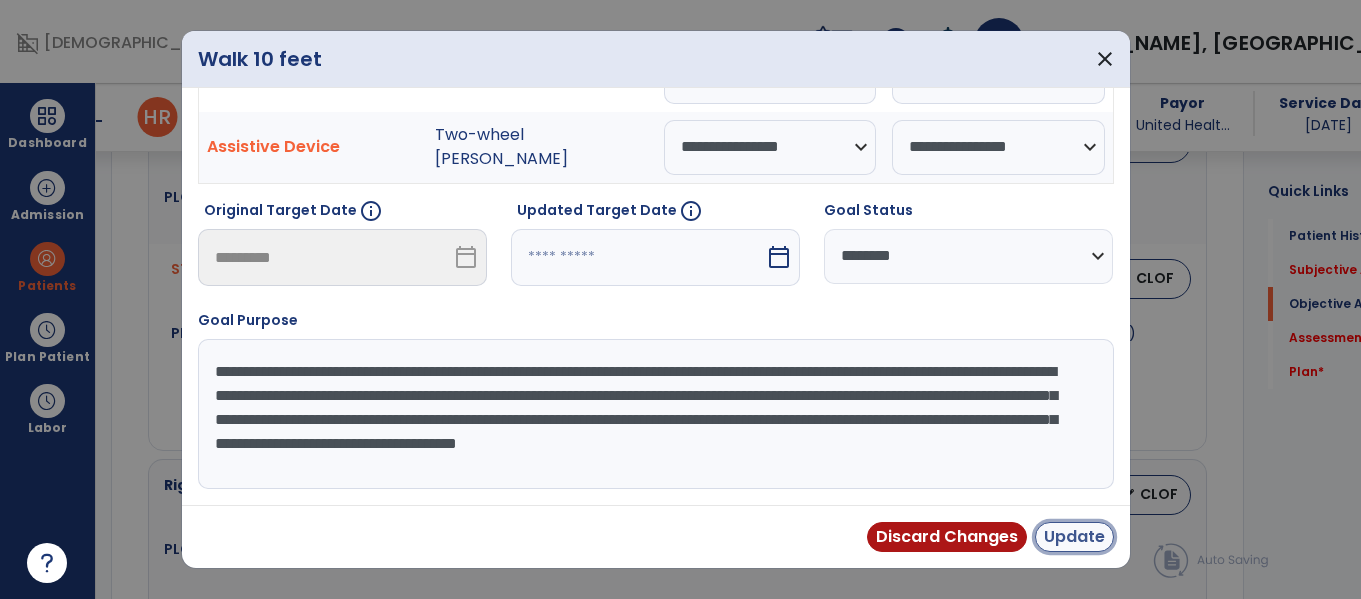 click on "Update" at bounding box center (1074, 537) 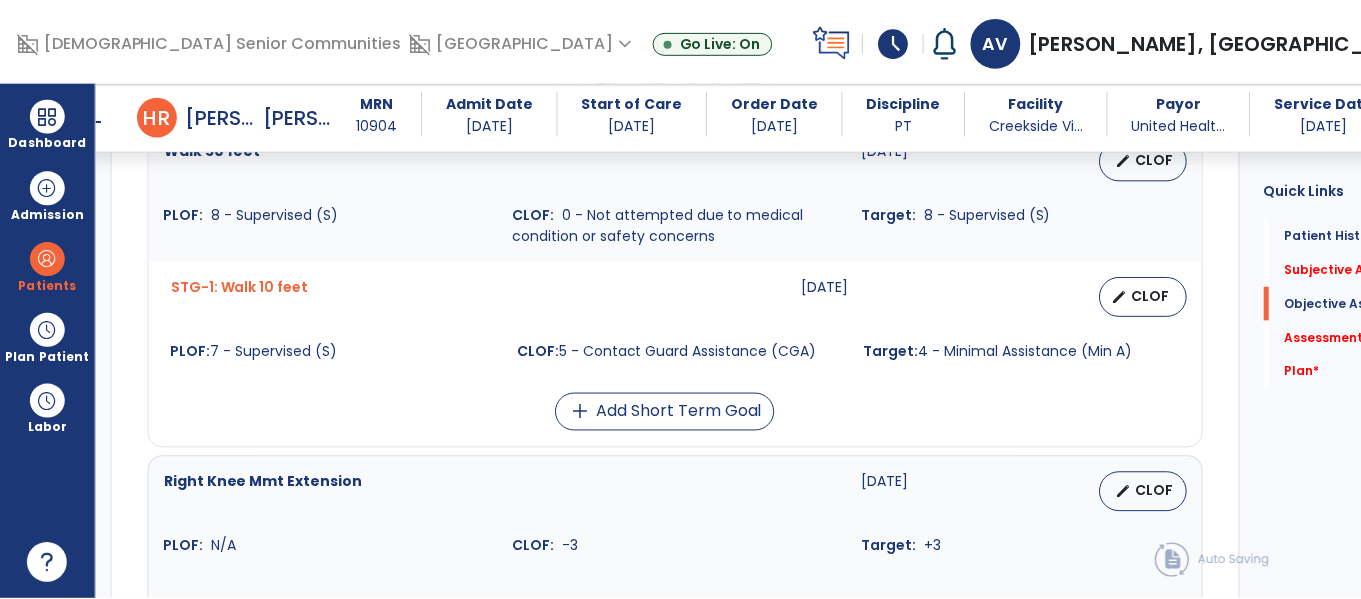 scroll, scrollTop: 1501, scrollLeft: 0, axis: vertical 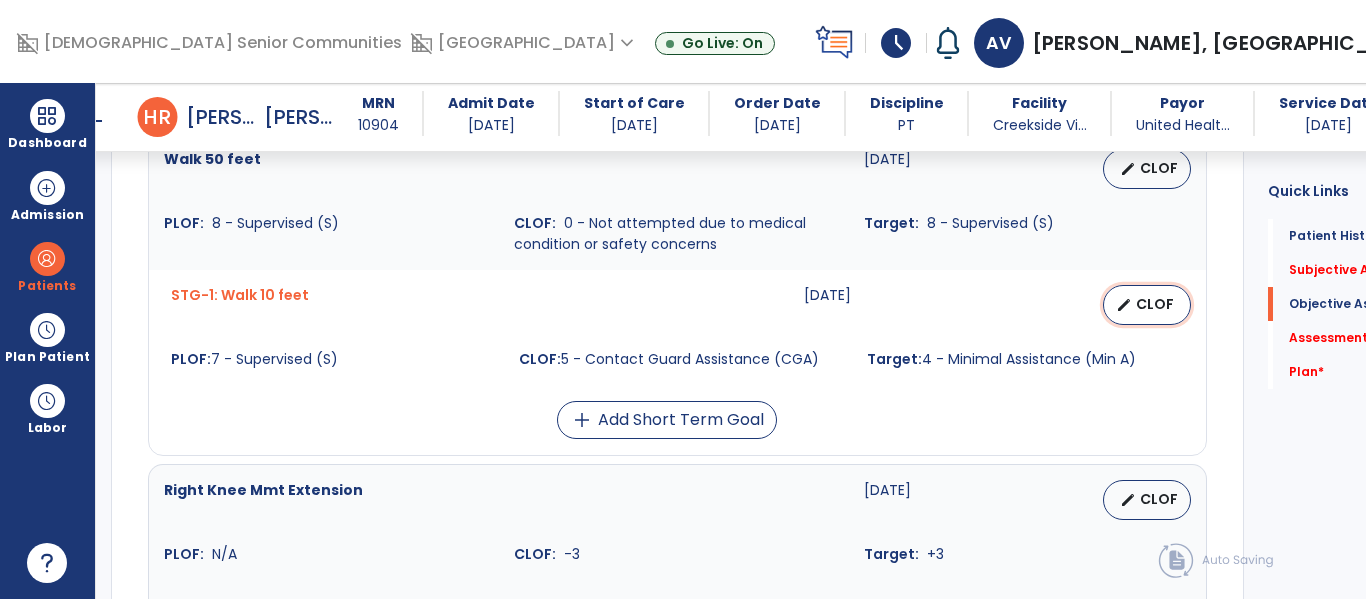 click on "CLOF" at bounding box center (1155, 304) 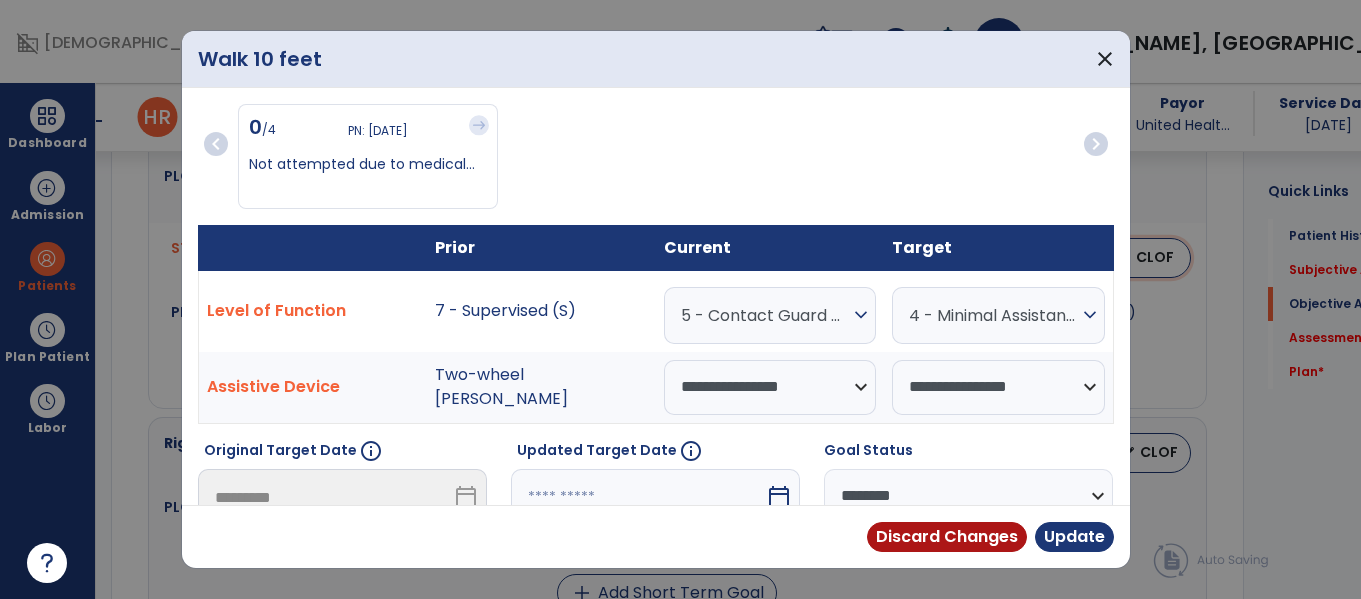 scroll, scrollTop: 1543, scrollLeft: 0, axis: vertical 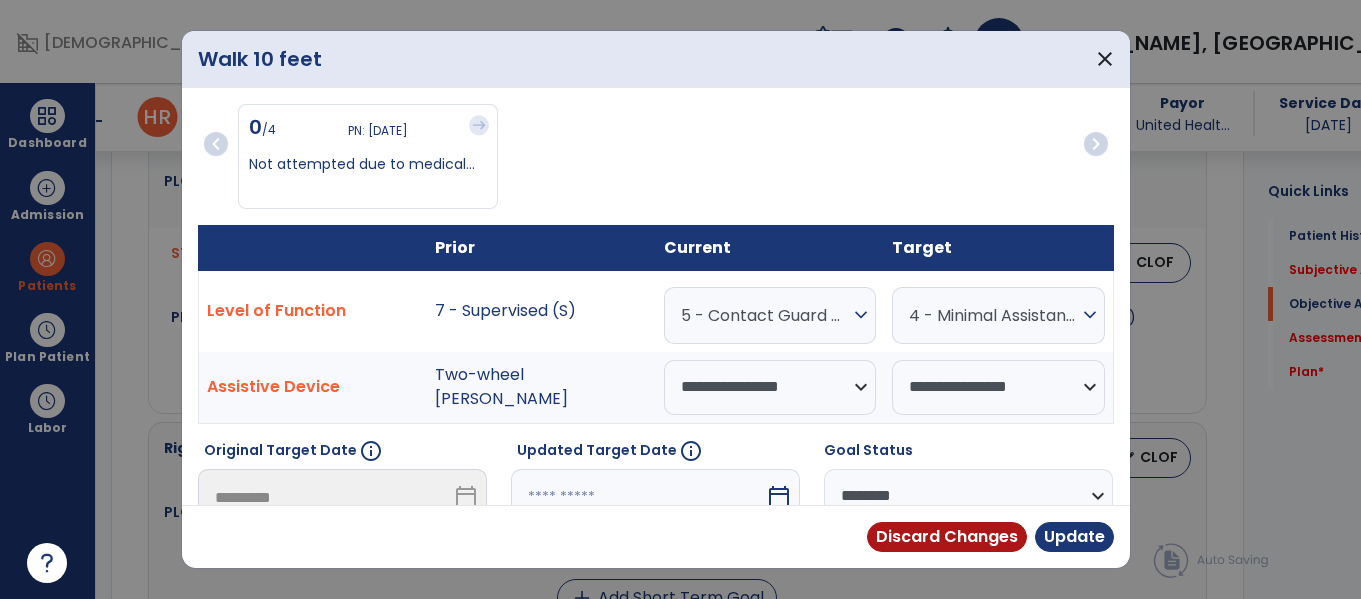 click on "**********" at bounding box center [968, 496] 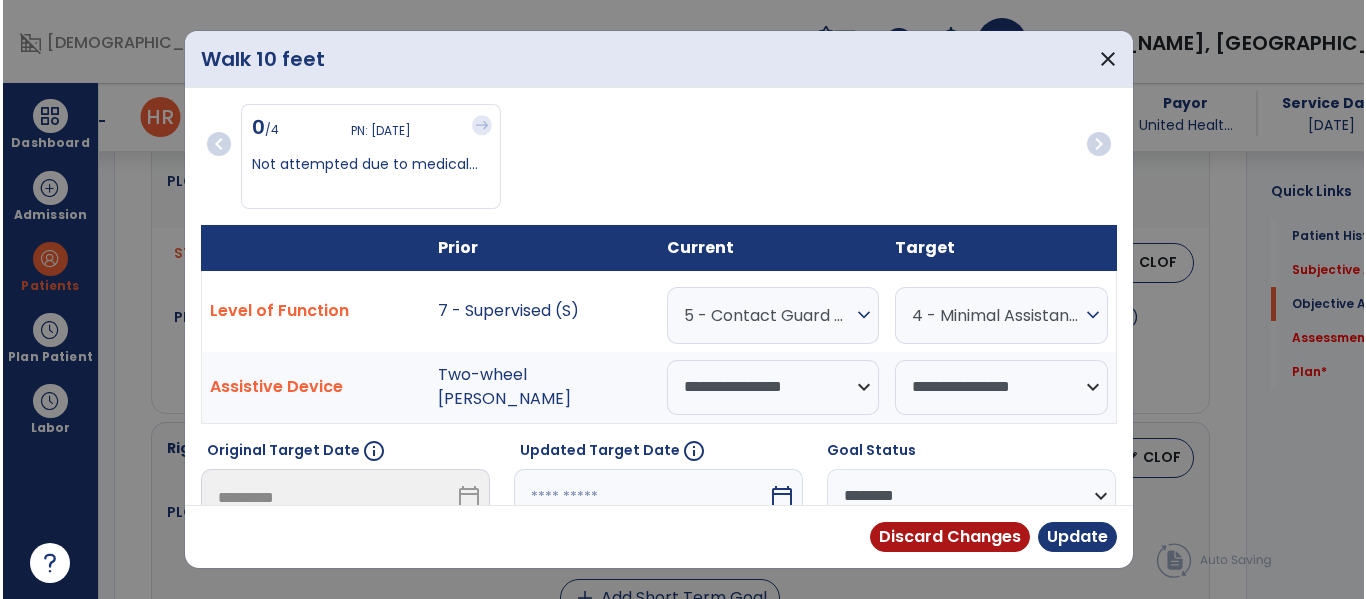 scroll, scrollTop: 19, scrollLeft: 0, axis: vertical 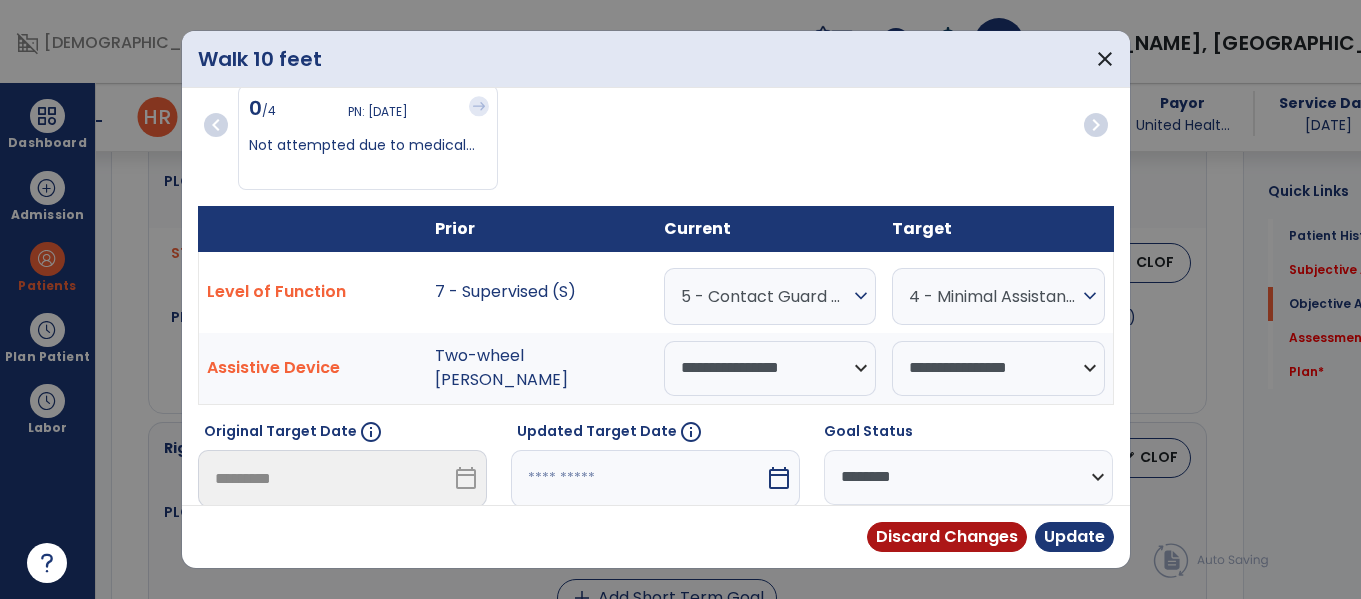 select on "********" 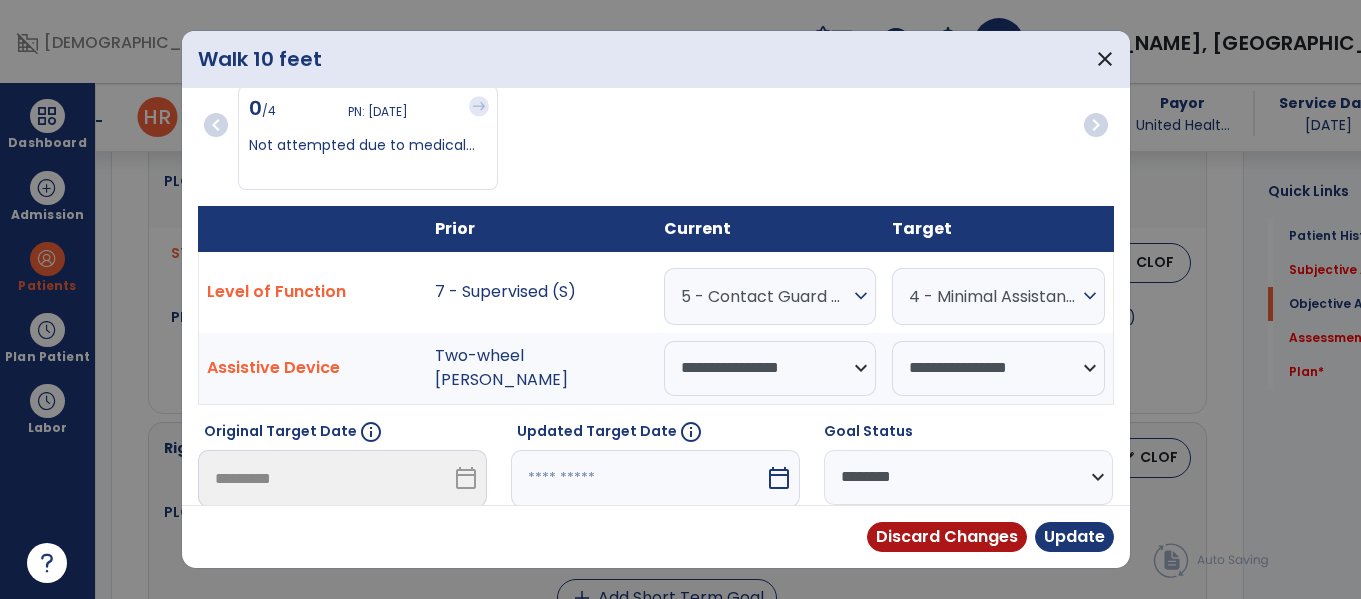 click on "**********" at bounding box center [968, 477] 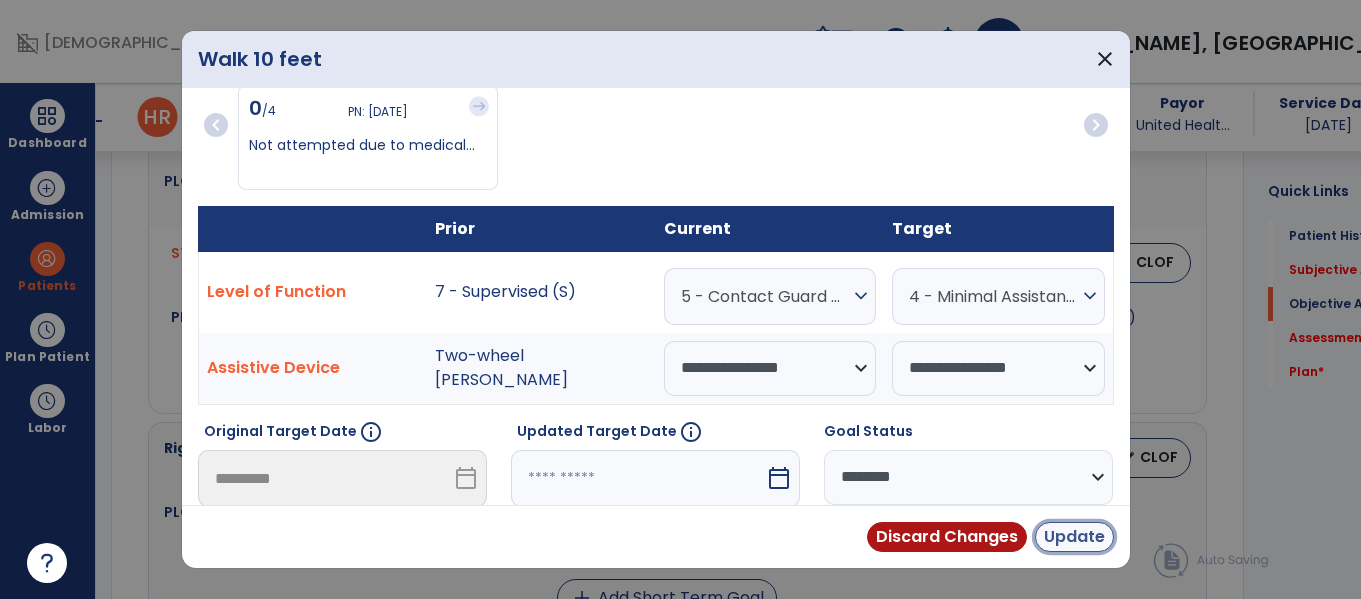 click on "Update" at bounding box center [1074, 537] 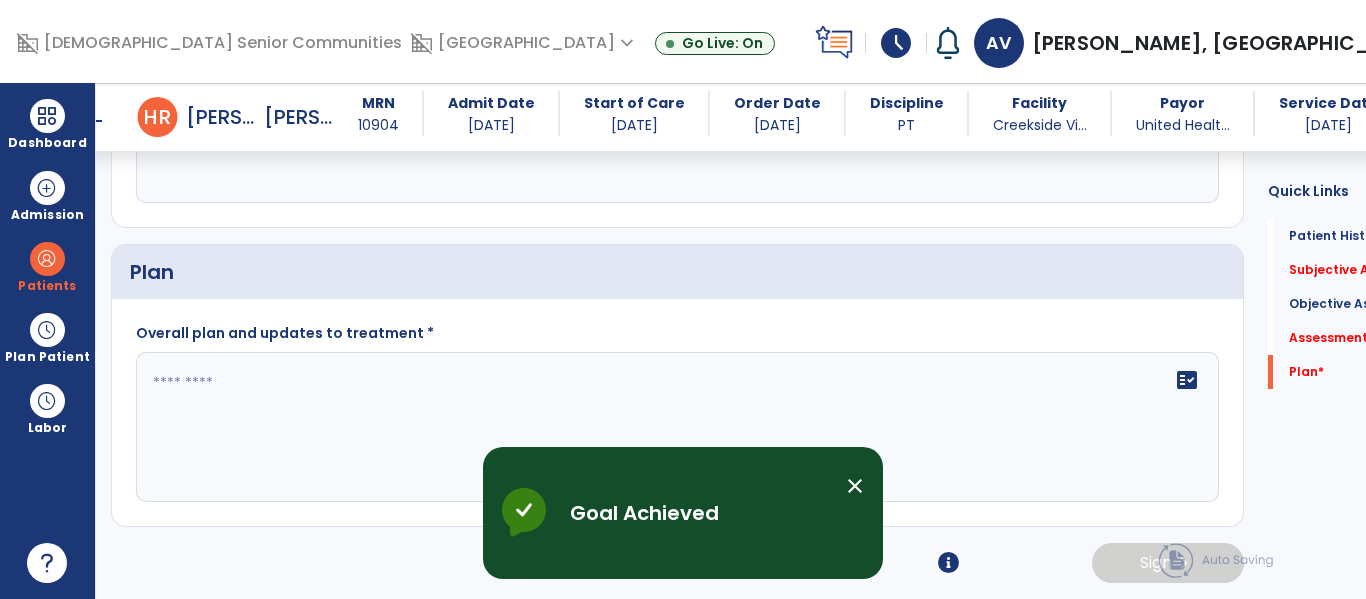 scroll, scrollTop: 2546, scrollLeft: 0, axis: vertical 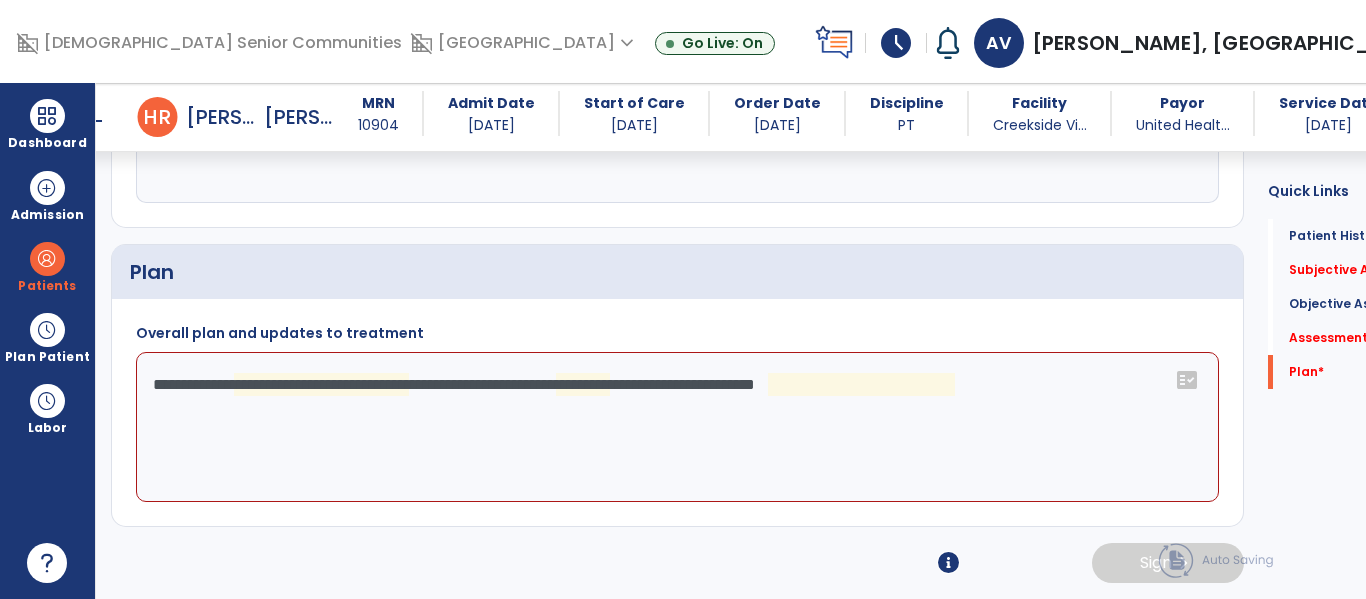 click on "**********" 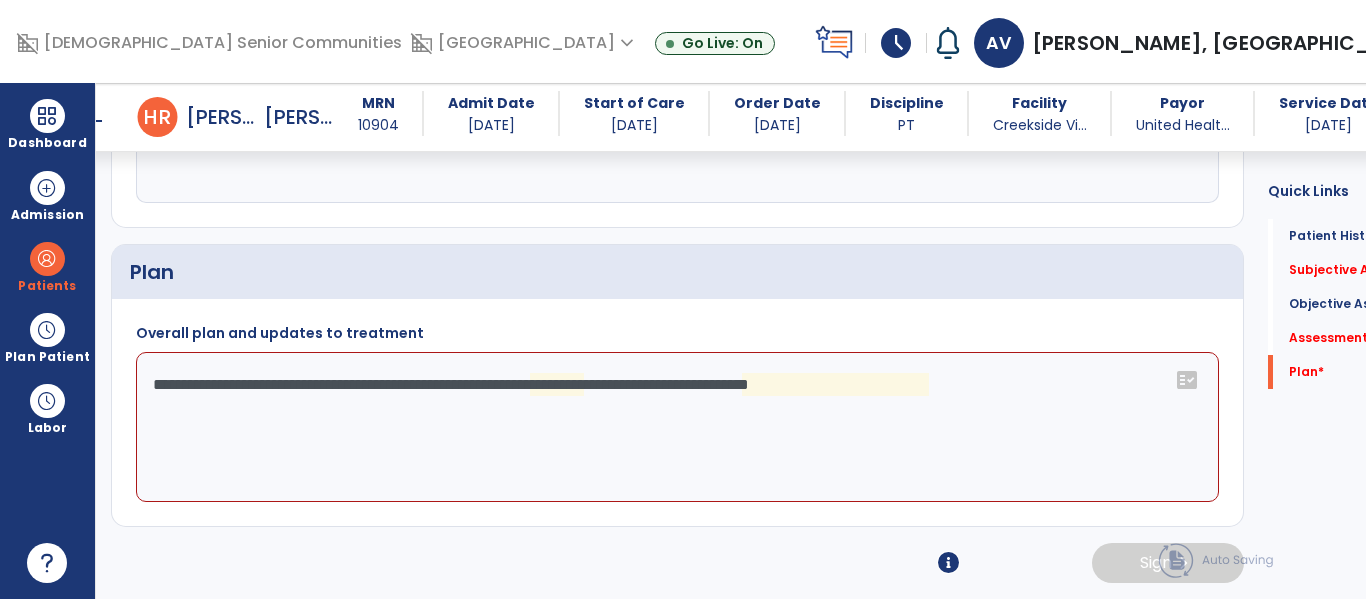 click on "**********" 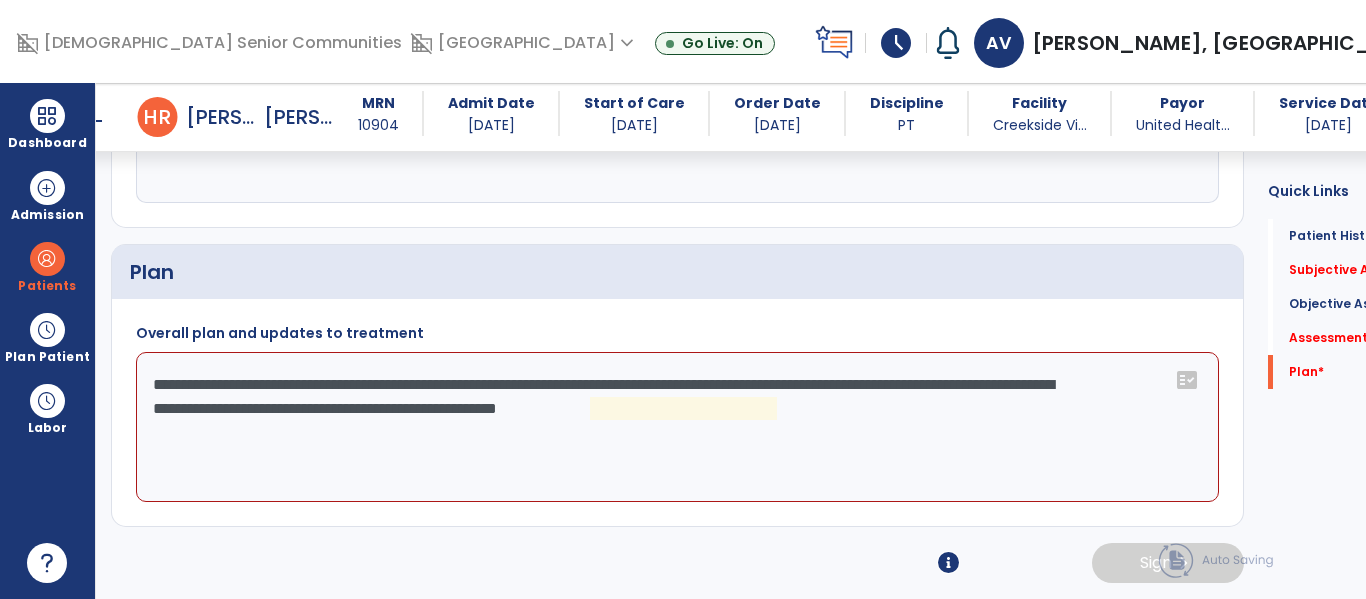 click on "**********" 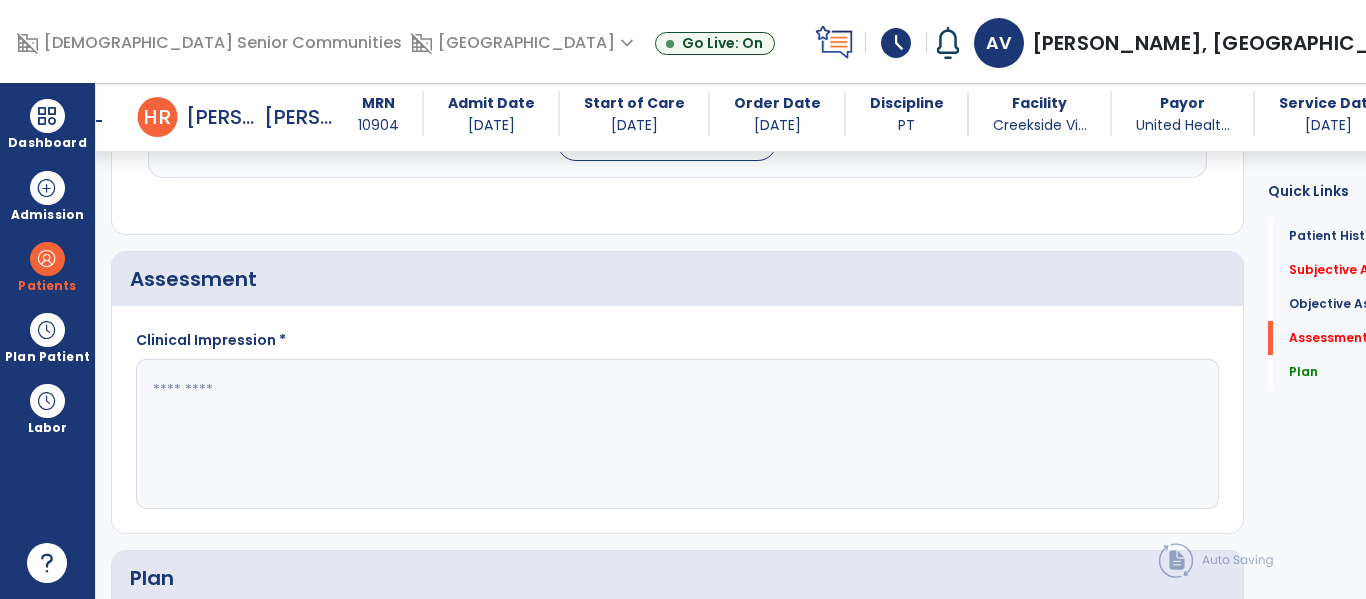 scroll, scrollTop: 2213, scrollLeft: 0, axis: vertical 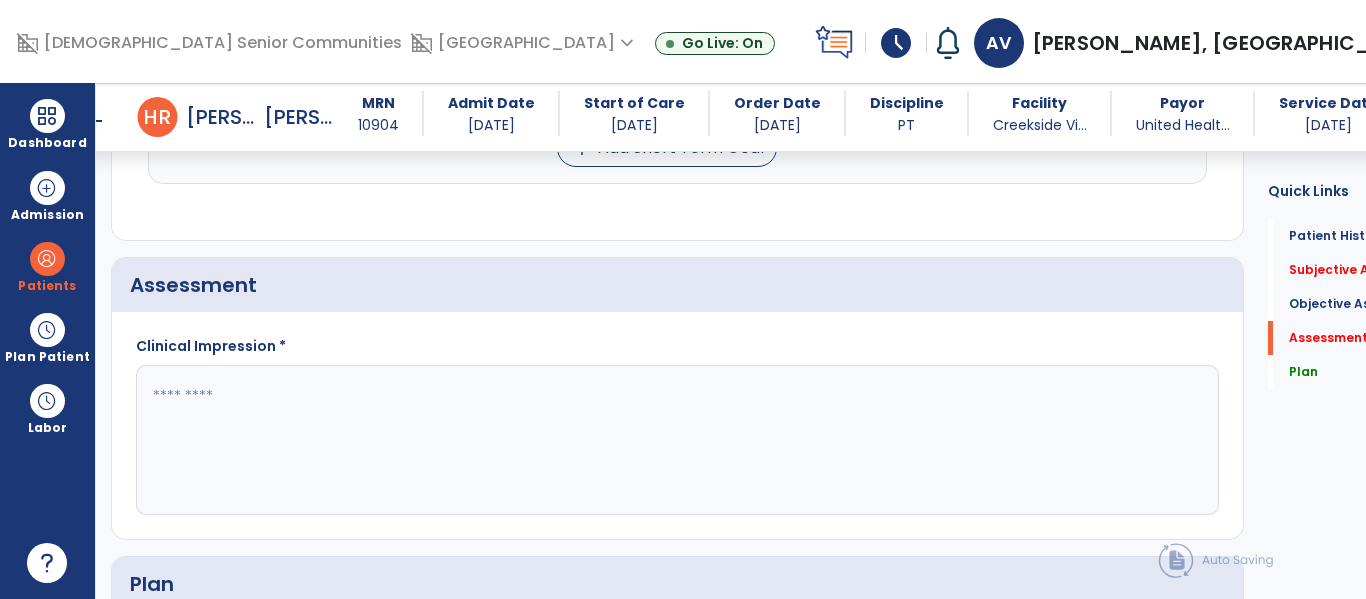type on "**********" 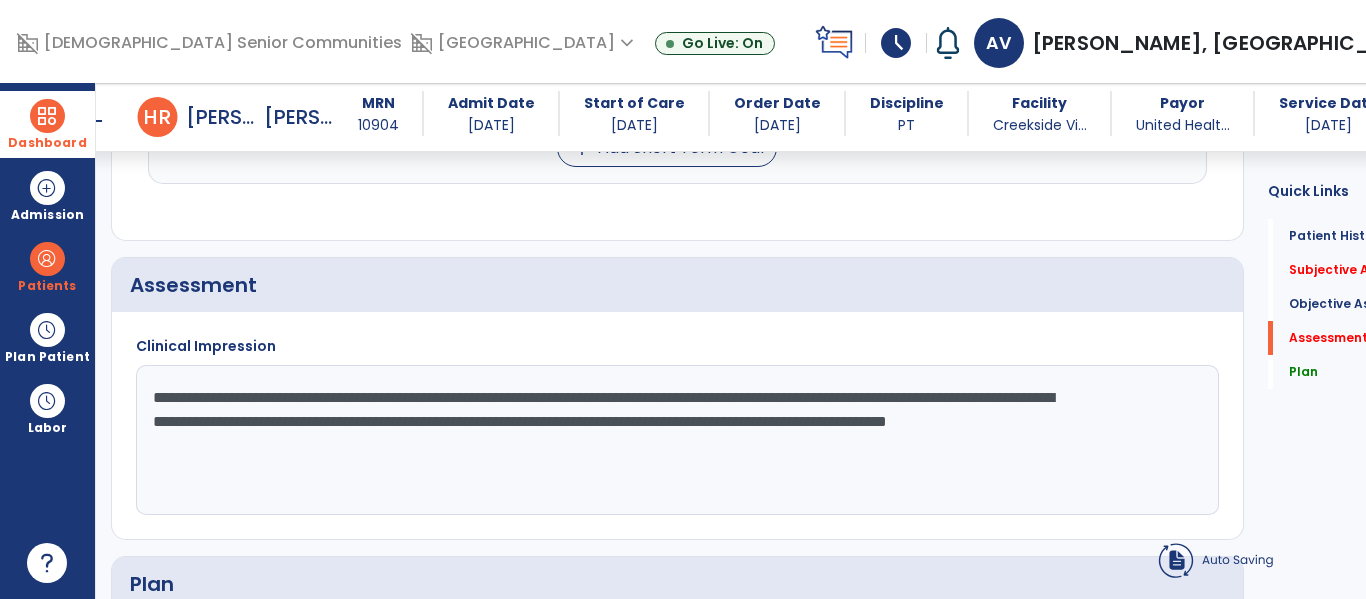type on "**********" 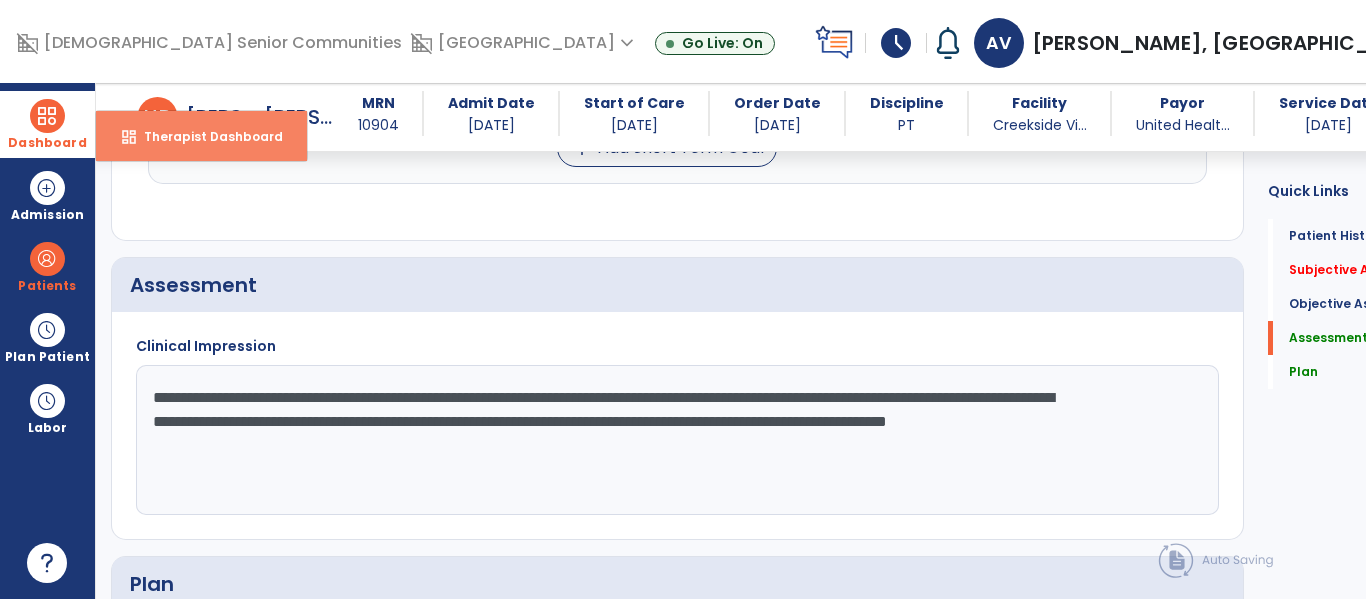 click on "Therapist Dashboard" at bounding box center (205, 136) 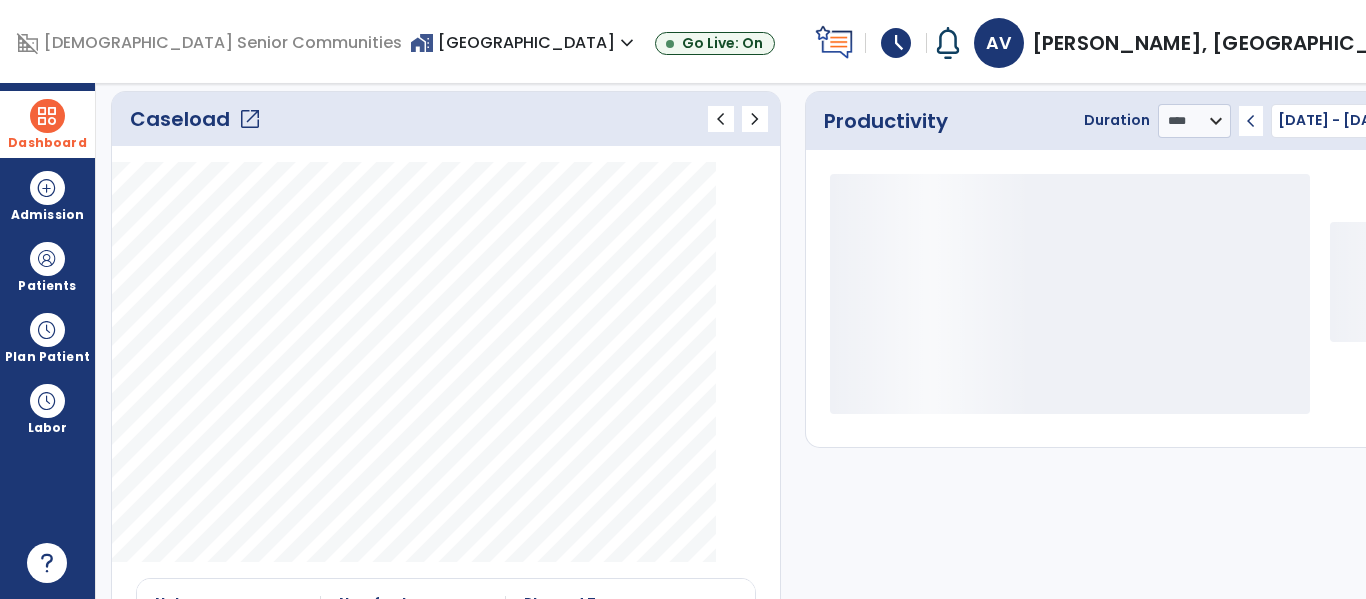 scroll, scrollTop: 0, scrollLeft: 0, axis: both 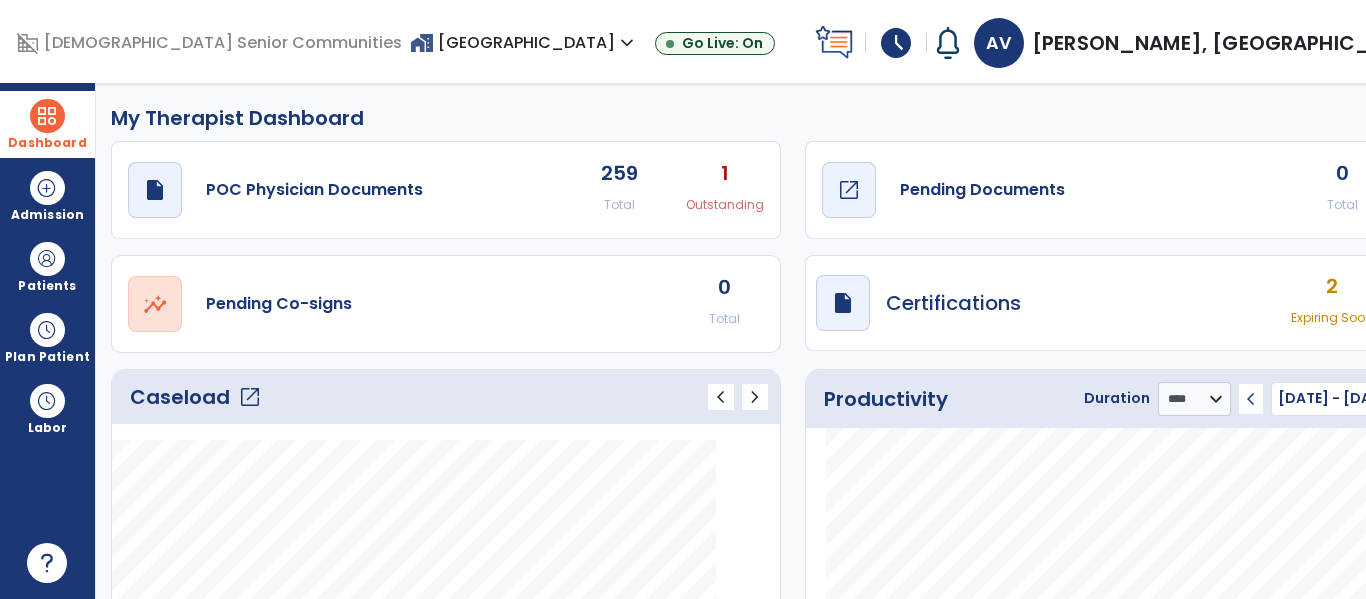 click on "draft   open_in_new  Pending Documents" 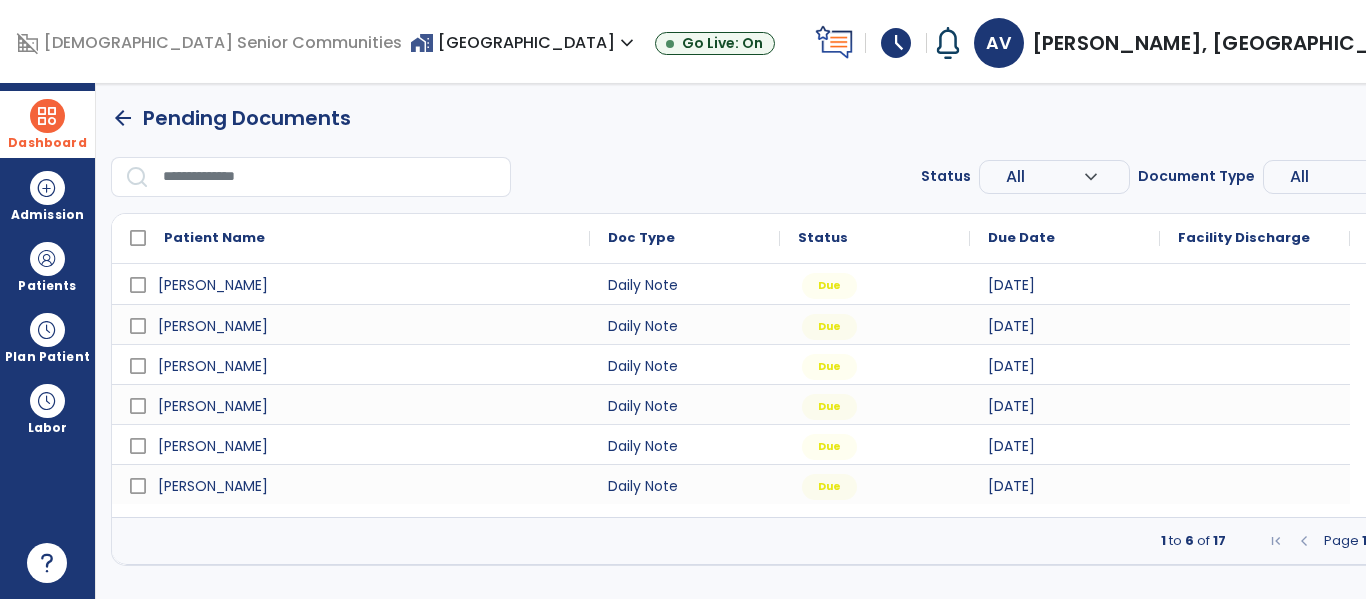 click at bounding box center [1414, 541] 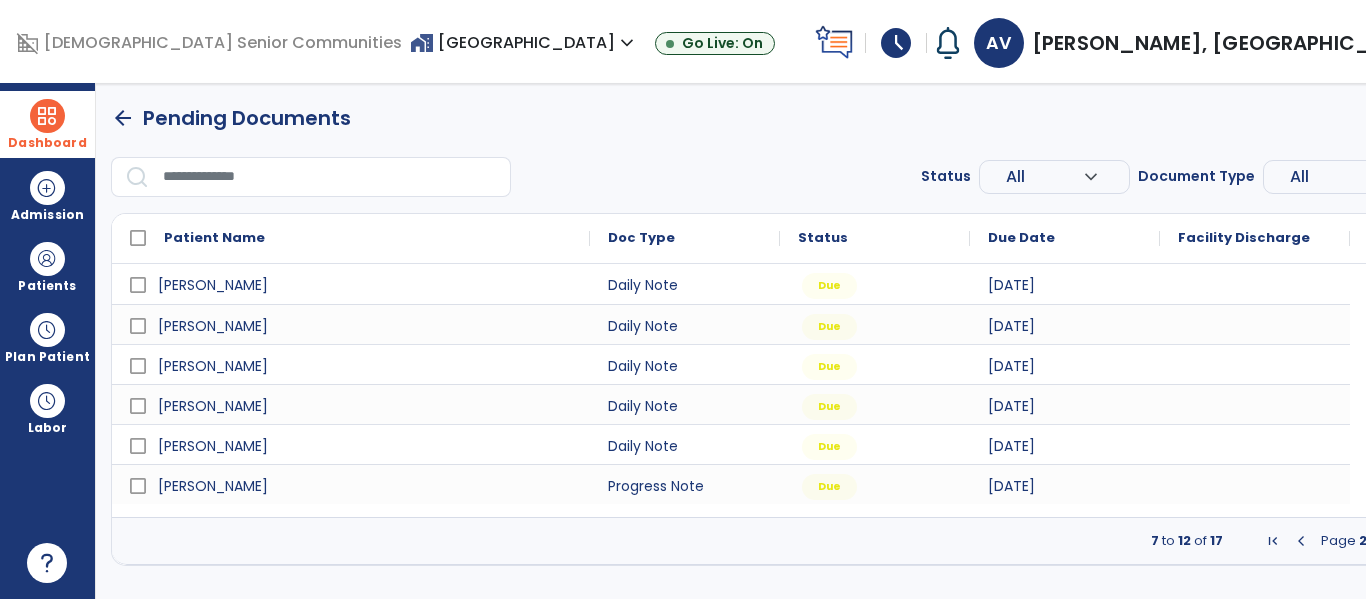 click at bounding box center (1414, 541) 